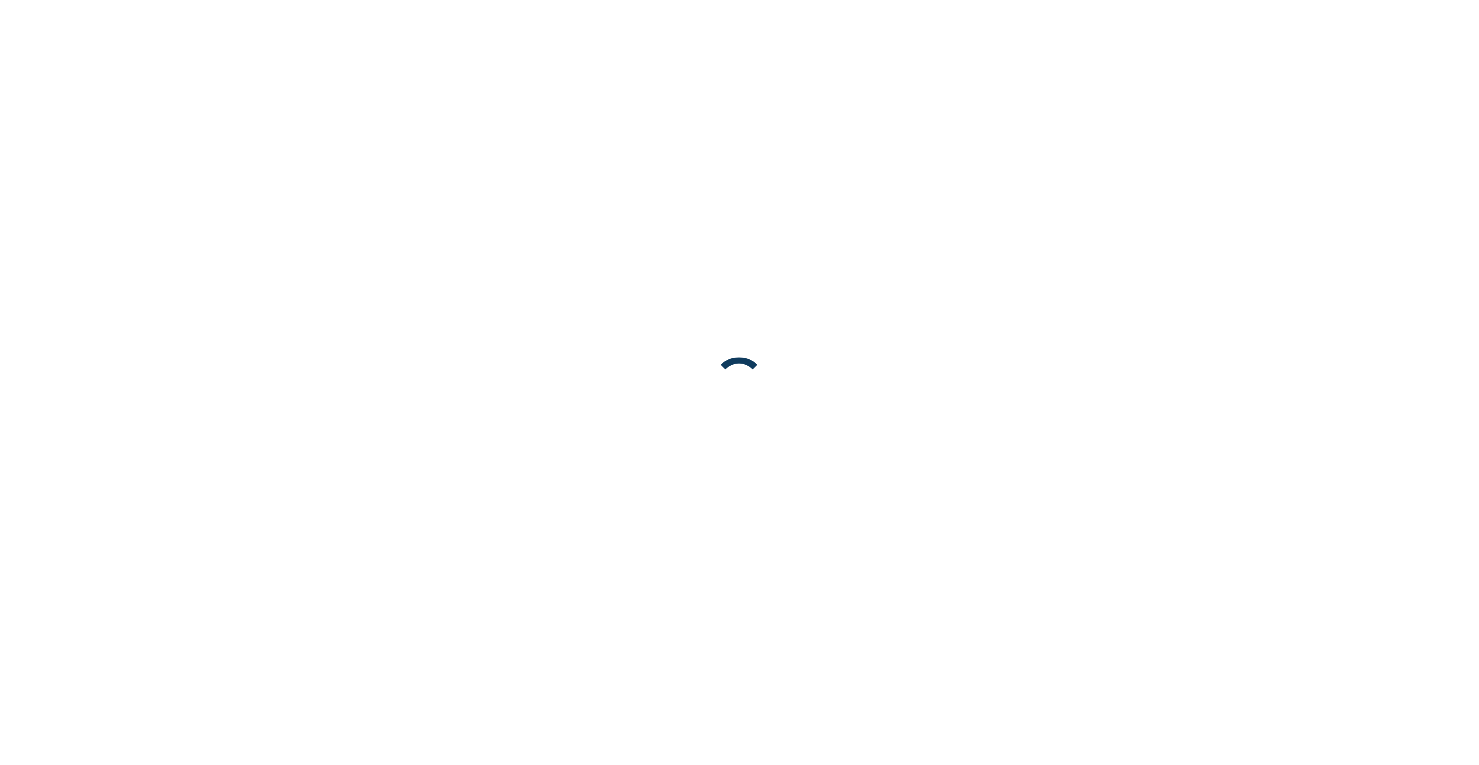 scroll, scrollTop: 0, scrollLeft: 0, axis: both 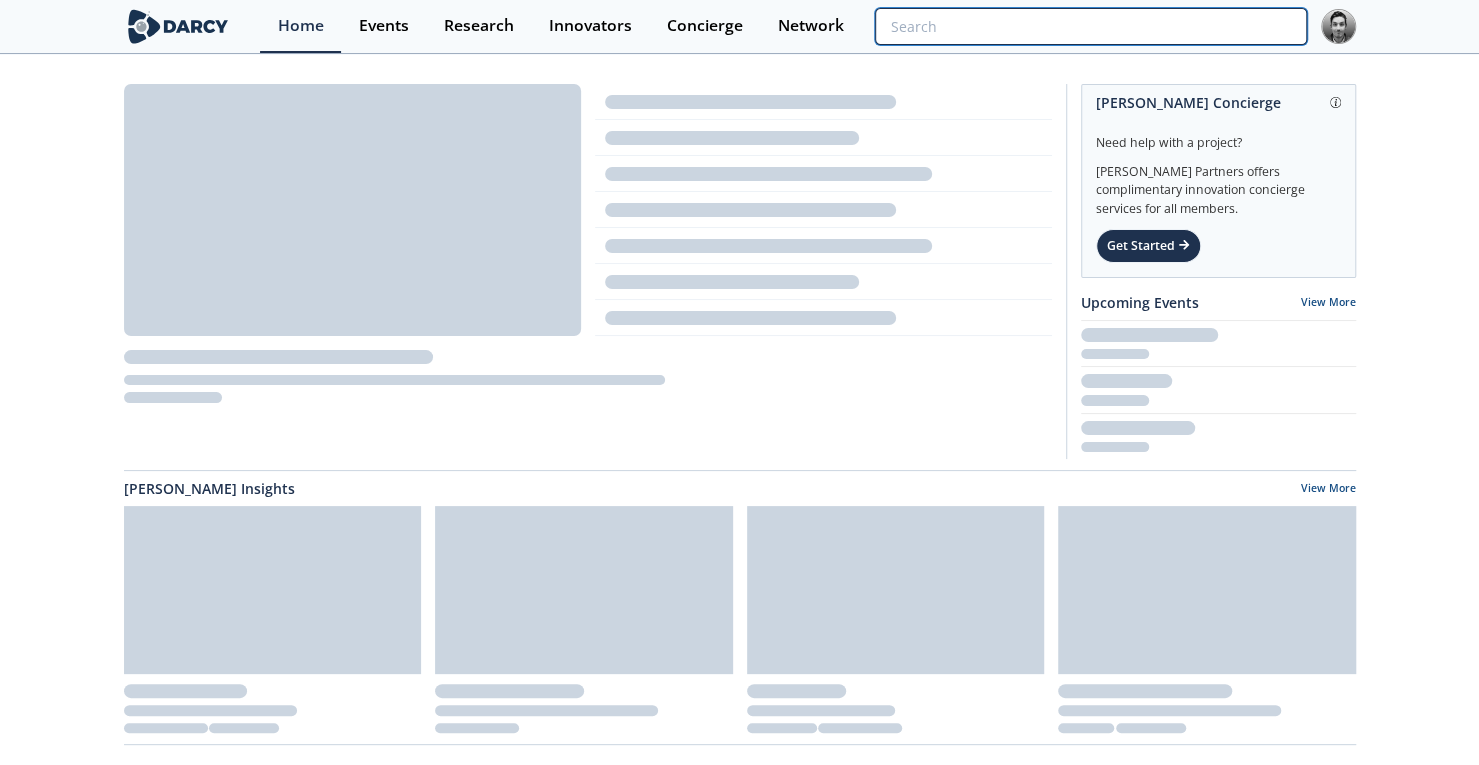 click at bounding box center [1090, 26] 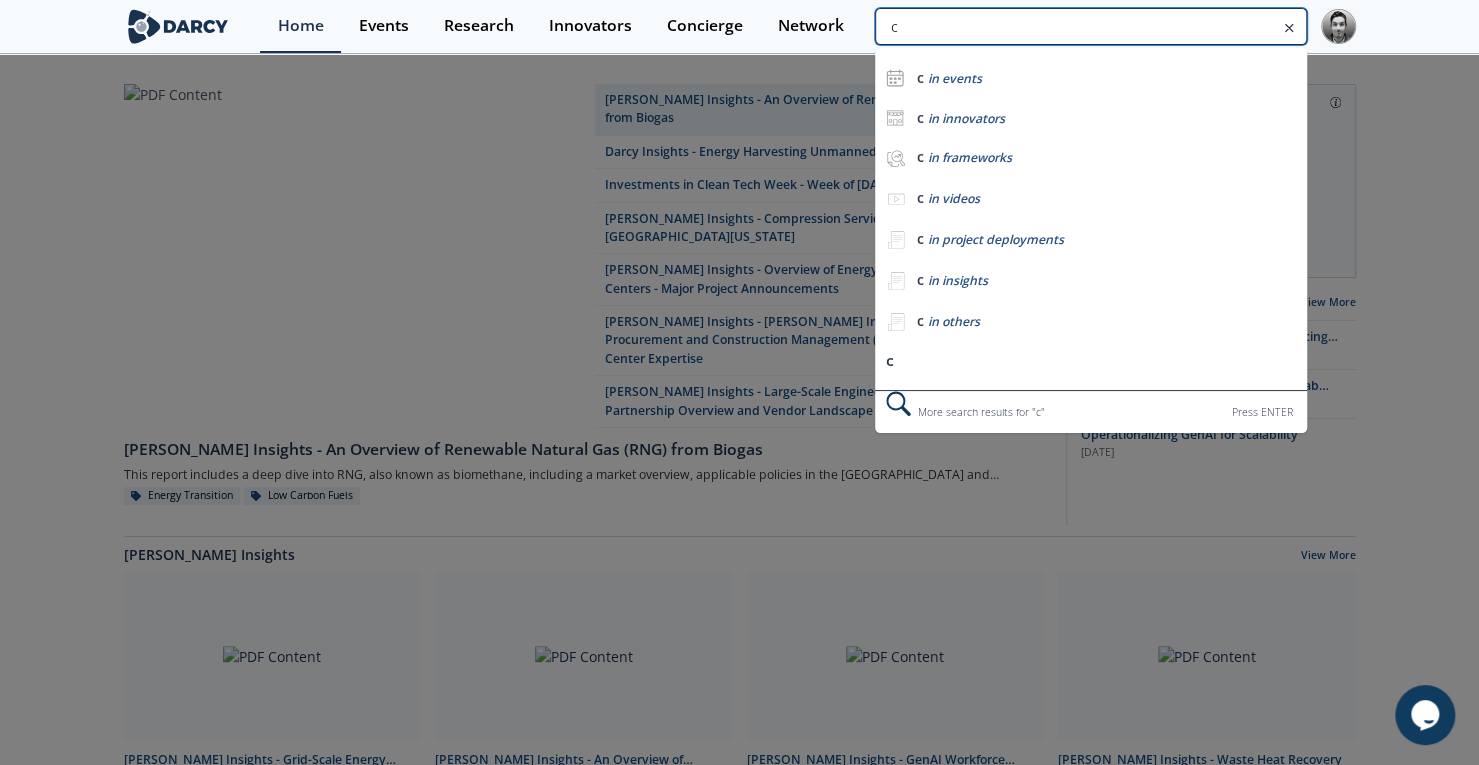 scroll, scrollTop: 0, scrollLeft: 0, axis: both 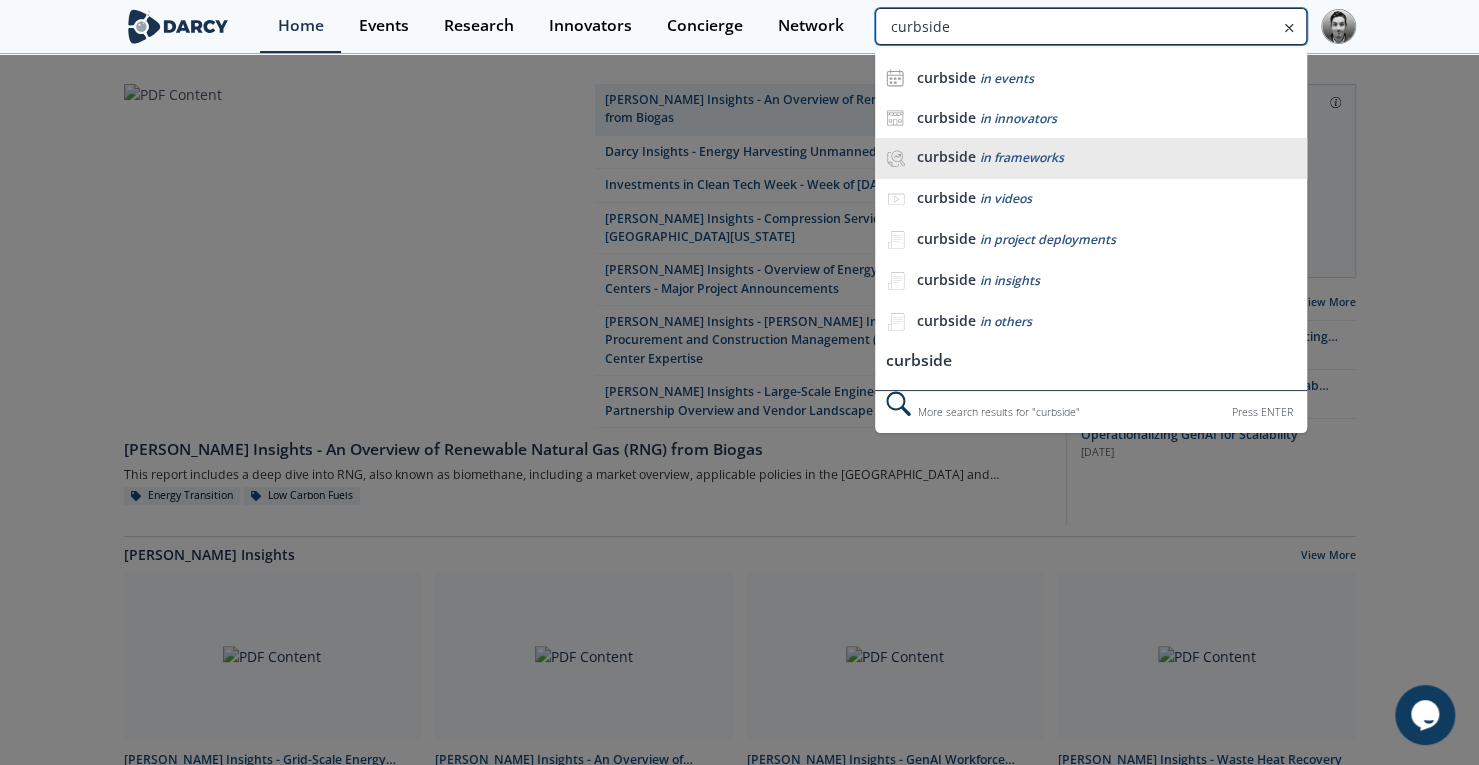 type on "curbside" 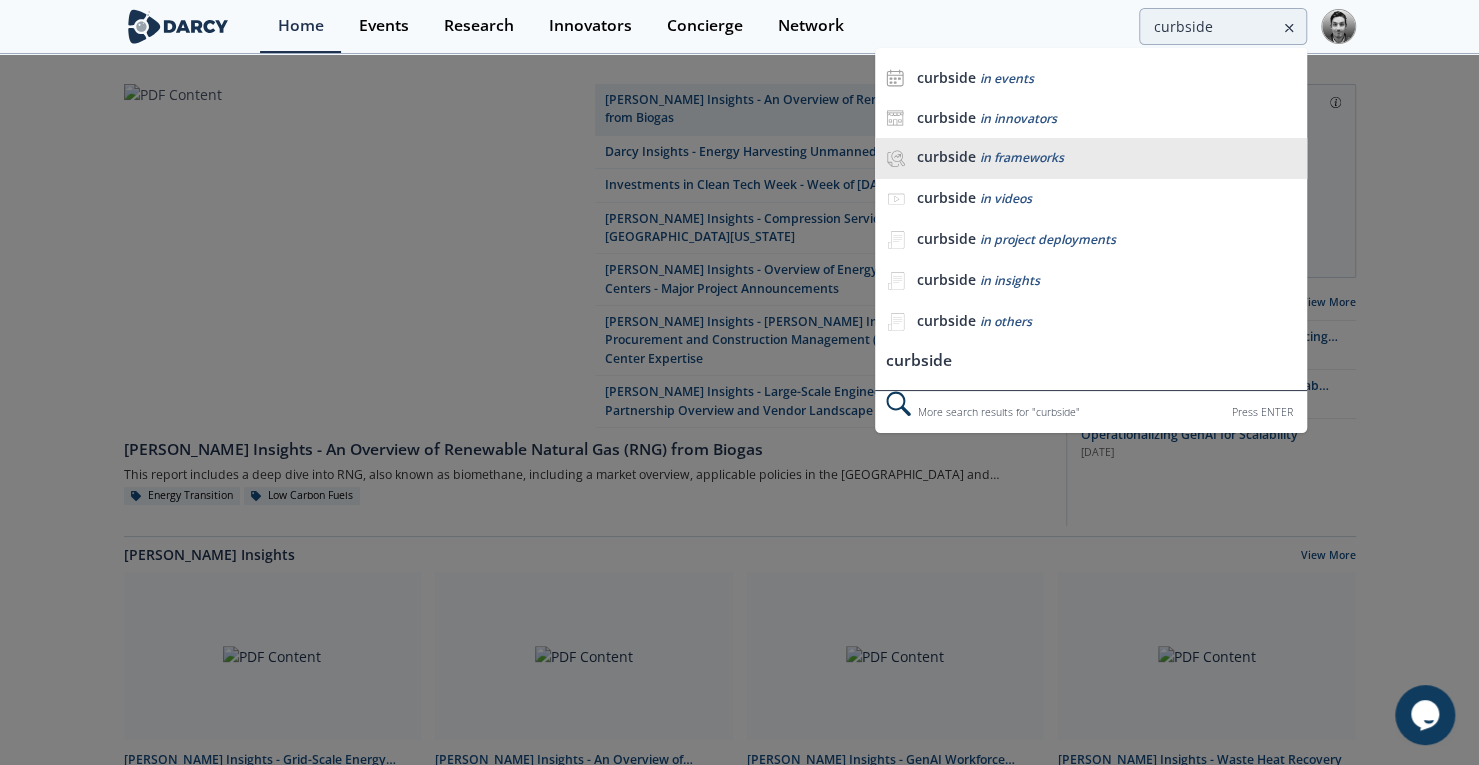click on "curbside
in frameworks" at bounding box center [1090, 158] 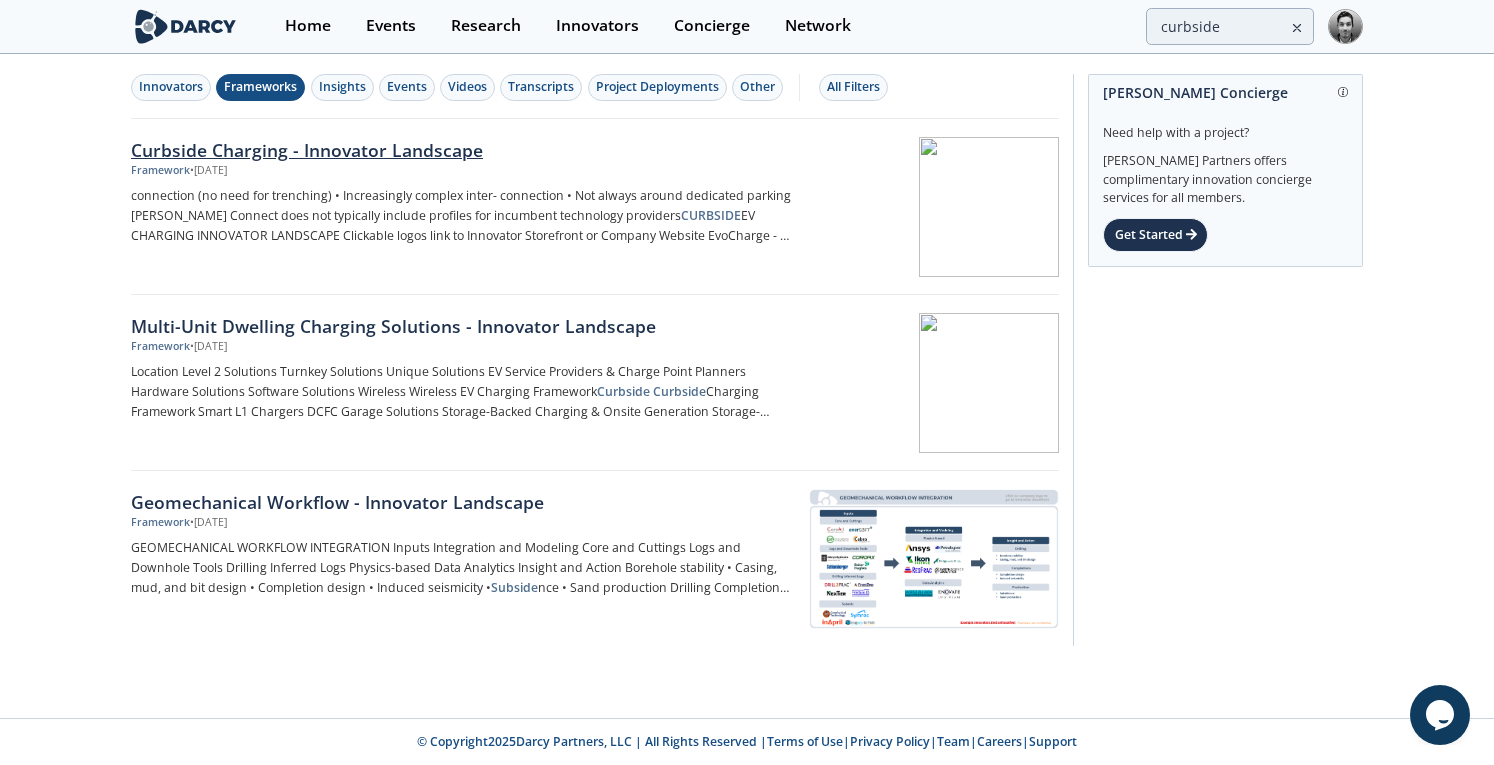 click on "Curbside Charging - Innovator Landscape" at bounding box center [462, 150] 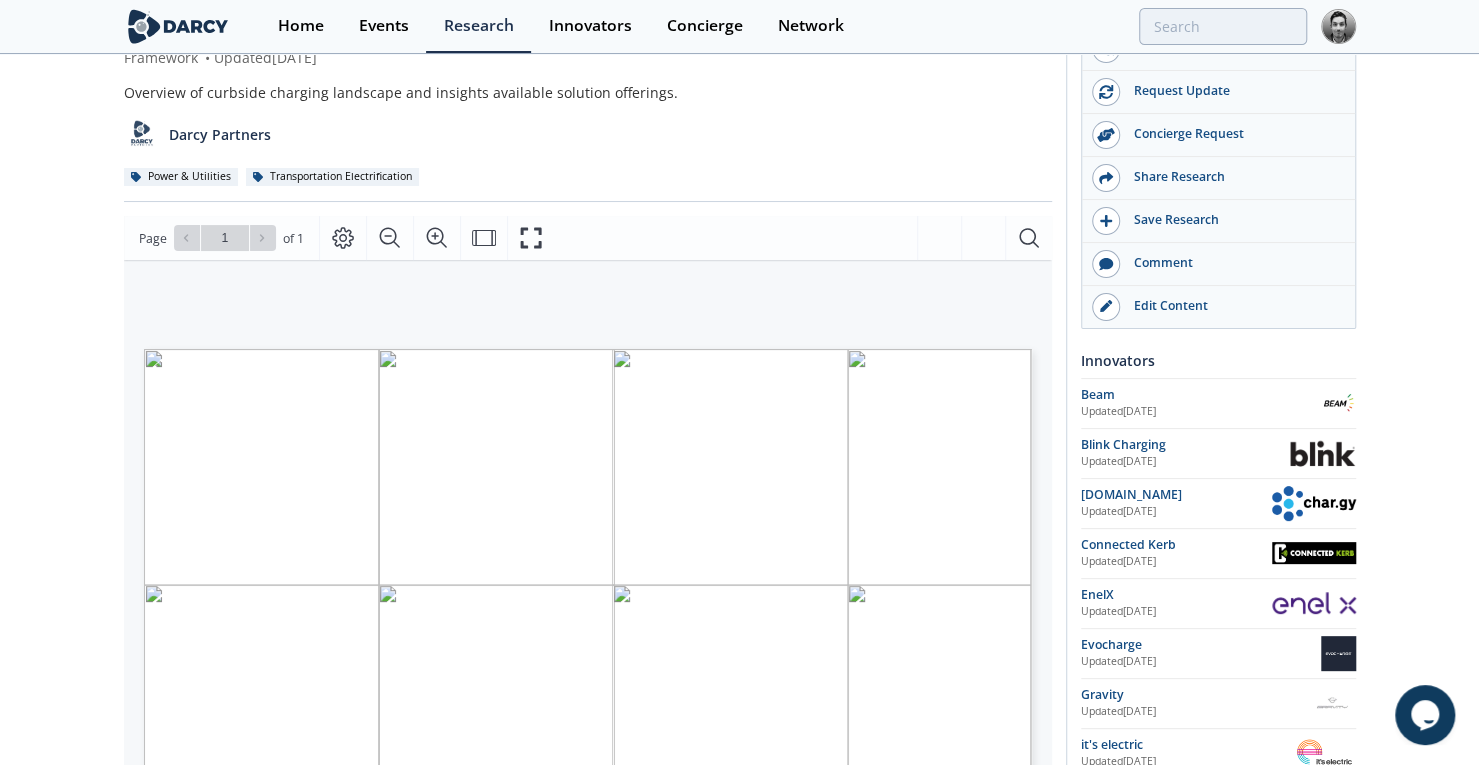 scroll, scrollTop: 147, scrollLeft: 0, axis: vertical 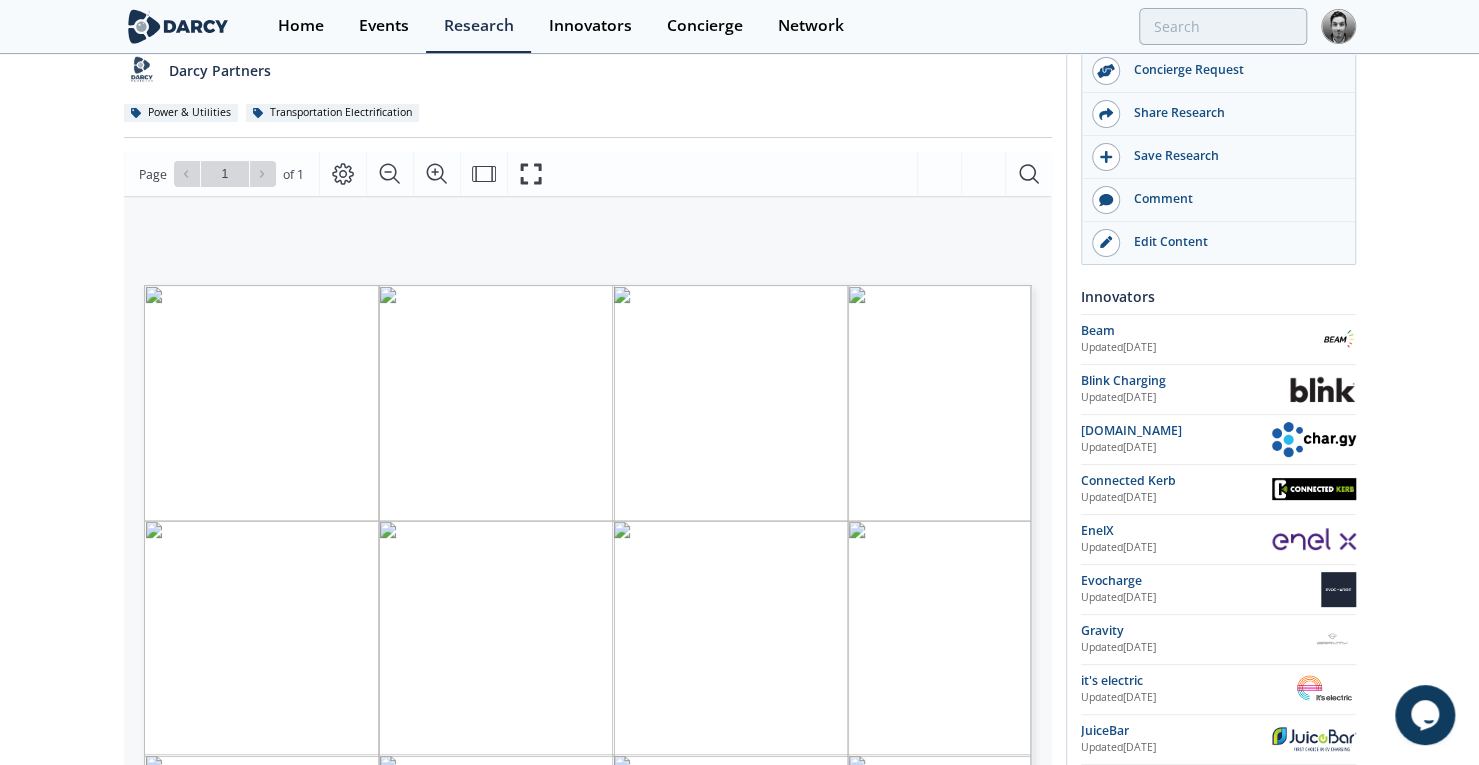 drag, startPoint x: 74, startPoint y: 283, endPoint x: 101, endPoint y: 393, distance: 113.265175 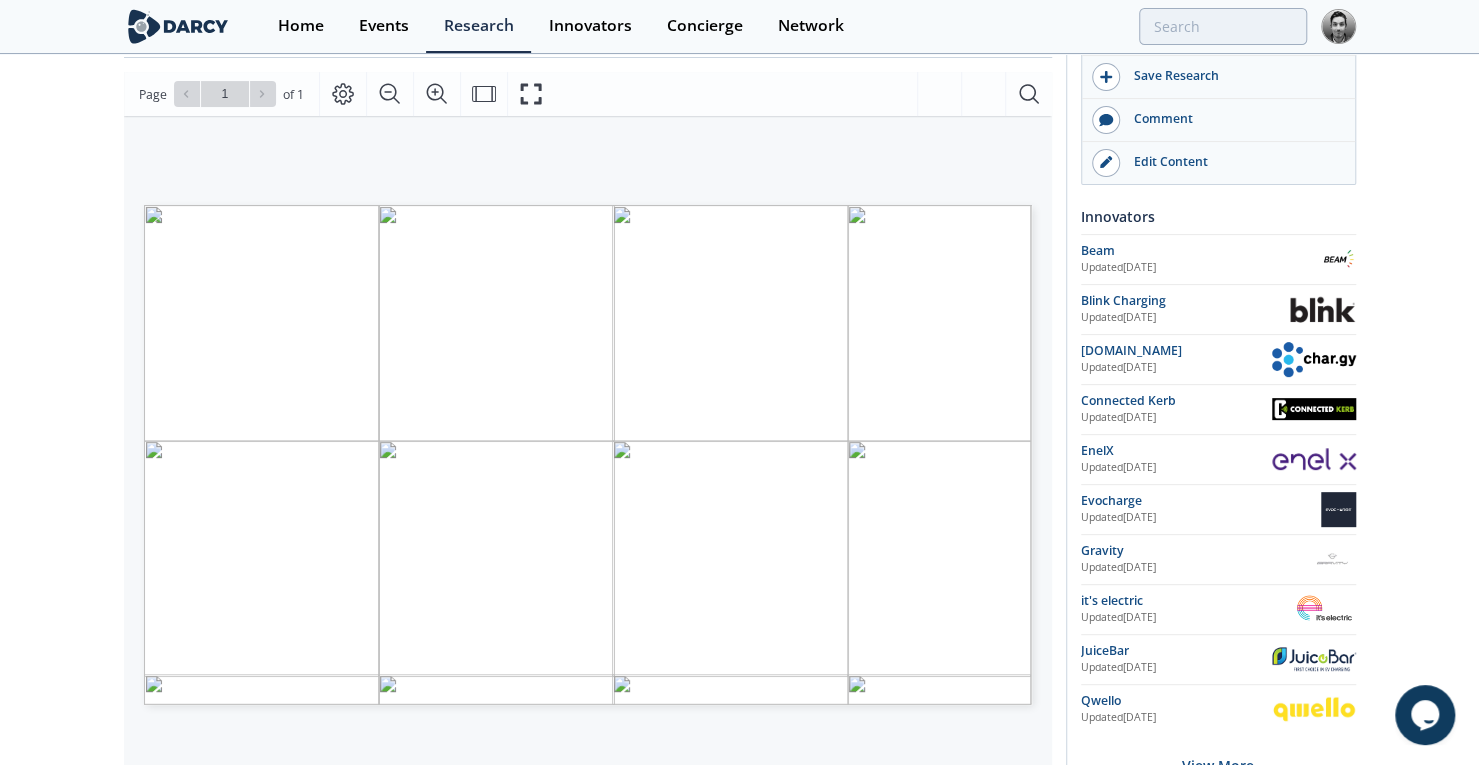 scroll, scrollTop: 314, scrollLeft: 0, axis: vertical 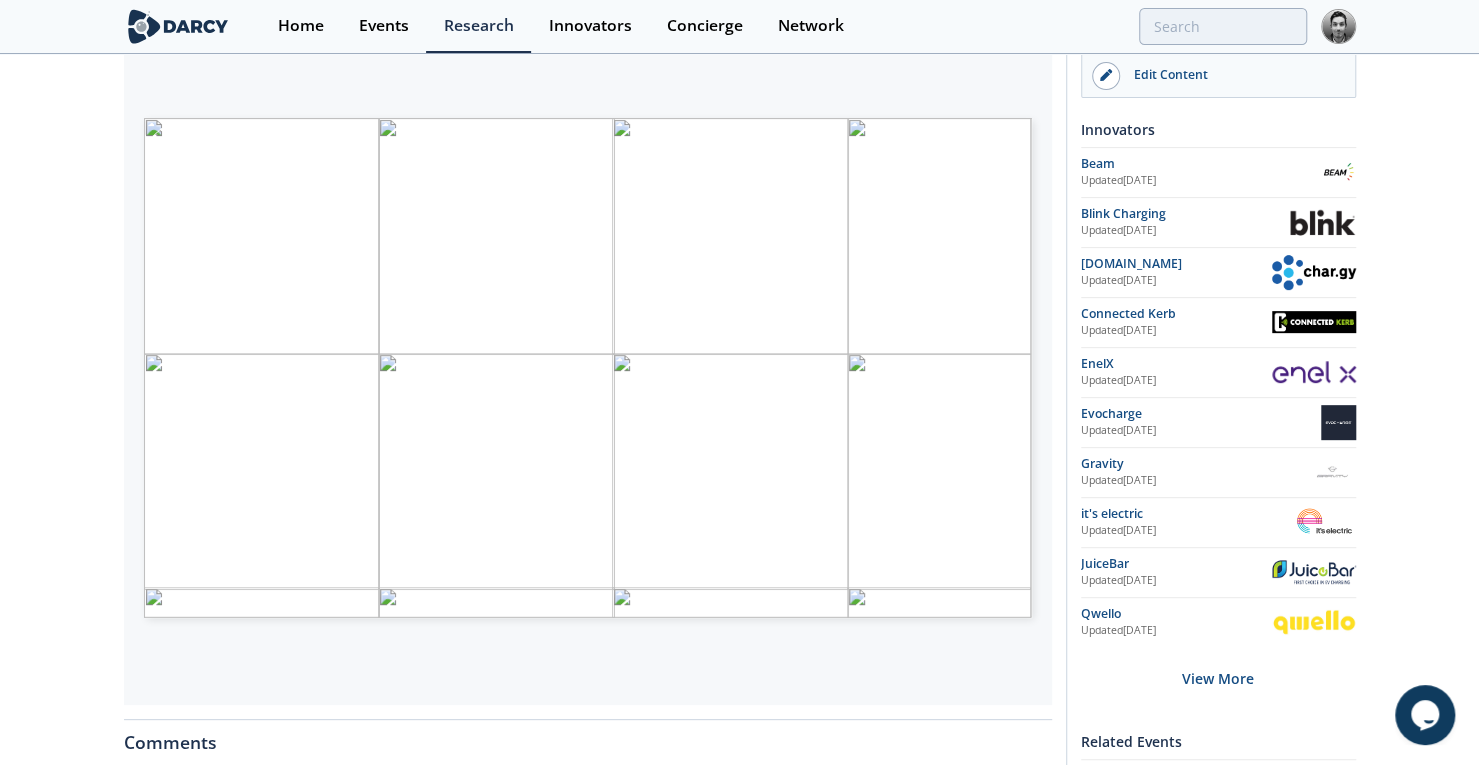 drag, startPoint x: 74, startPoint y: 405, endPoint x: 66, endPoint y: 486, distance: 81.394104 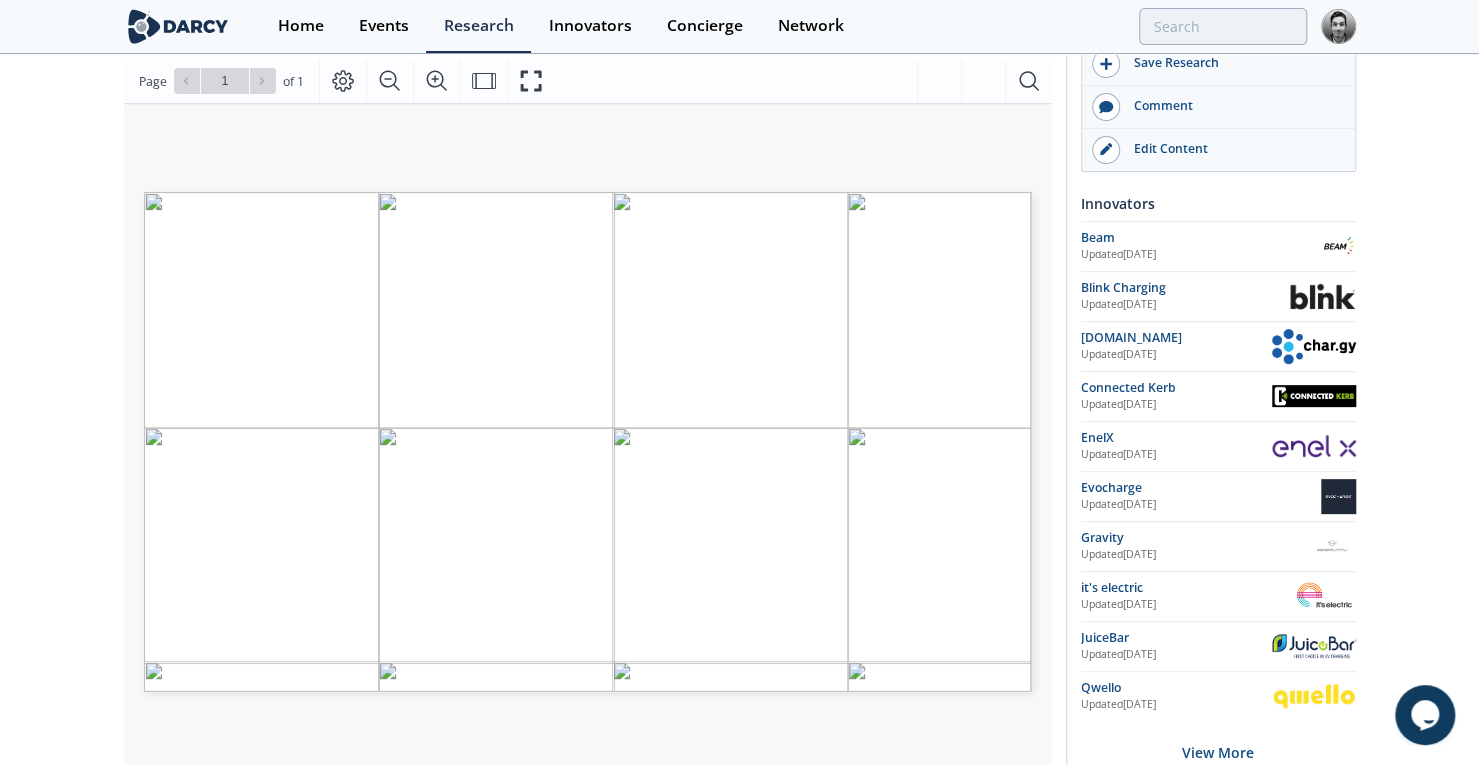 drag, startPoint x: 59, startPoint y: 461, endPoint x: 58, endPoint y: 424, distance: 37.01351 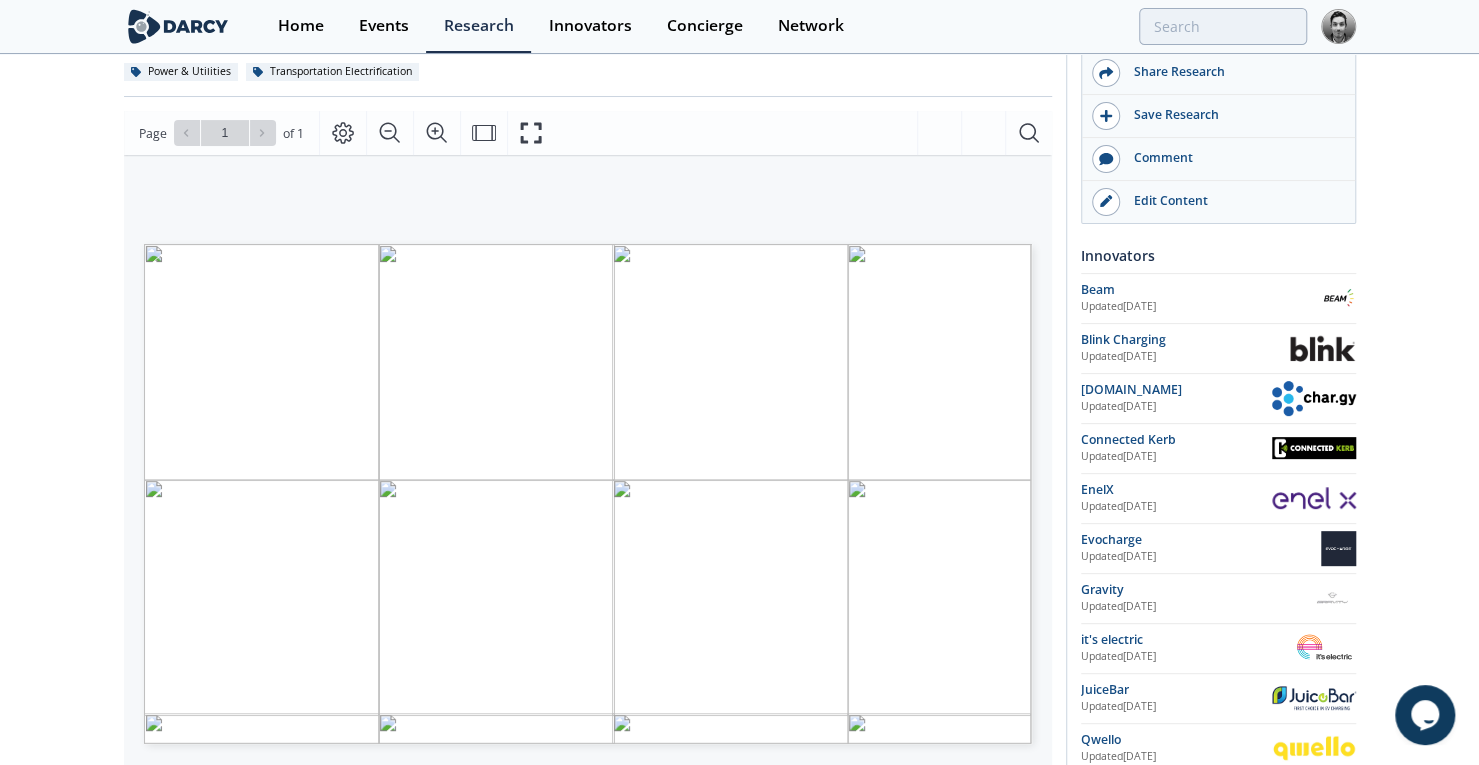 drag, startPoint x: 60, startPoint y: 423, endPoint x: 73, endPoint y: 365, distance: 59.439045 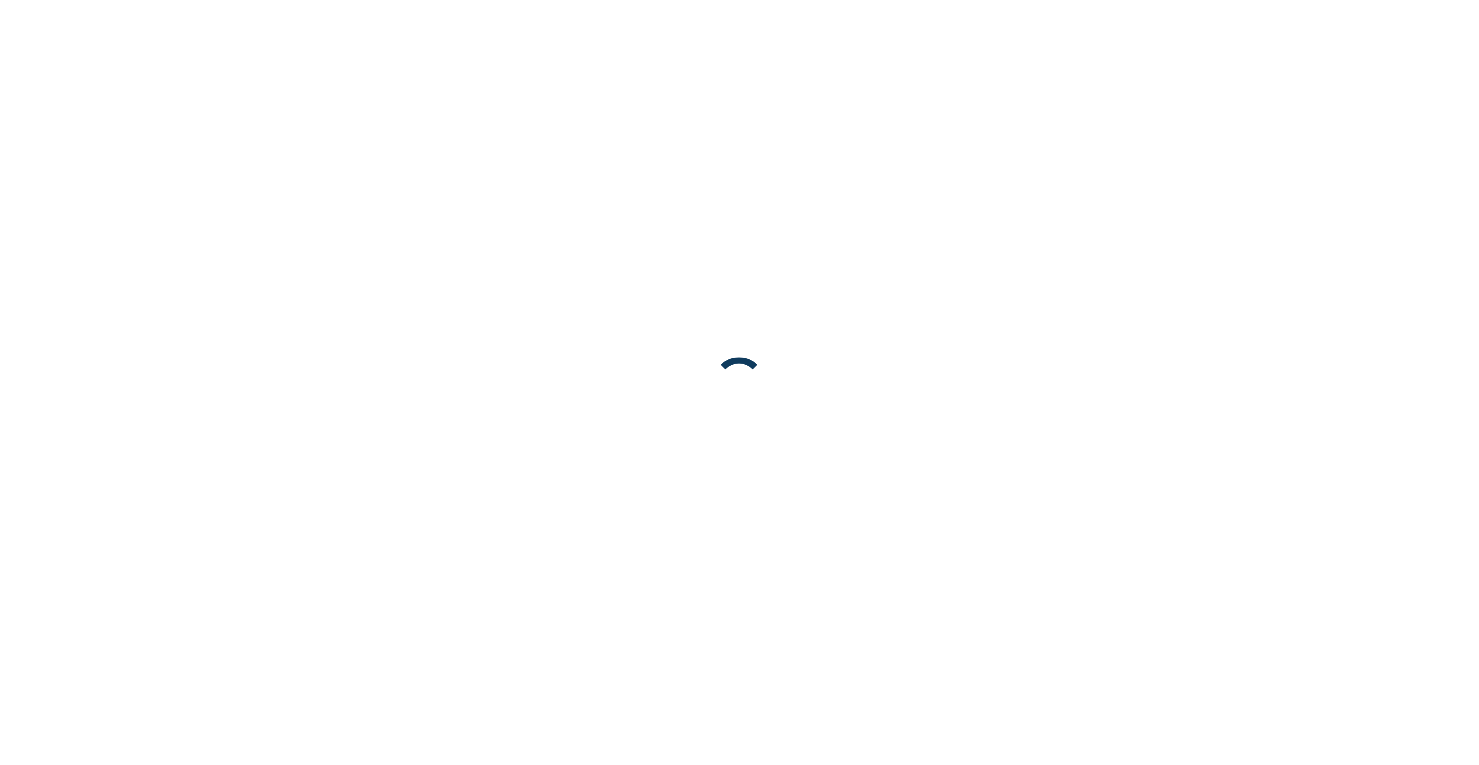 scroll, scrollTop: 0, scrollLeft: 0, axis: both 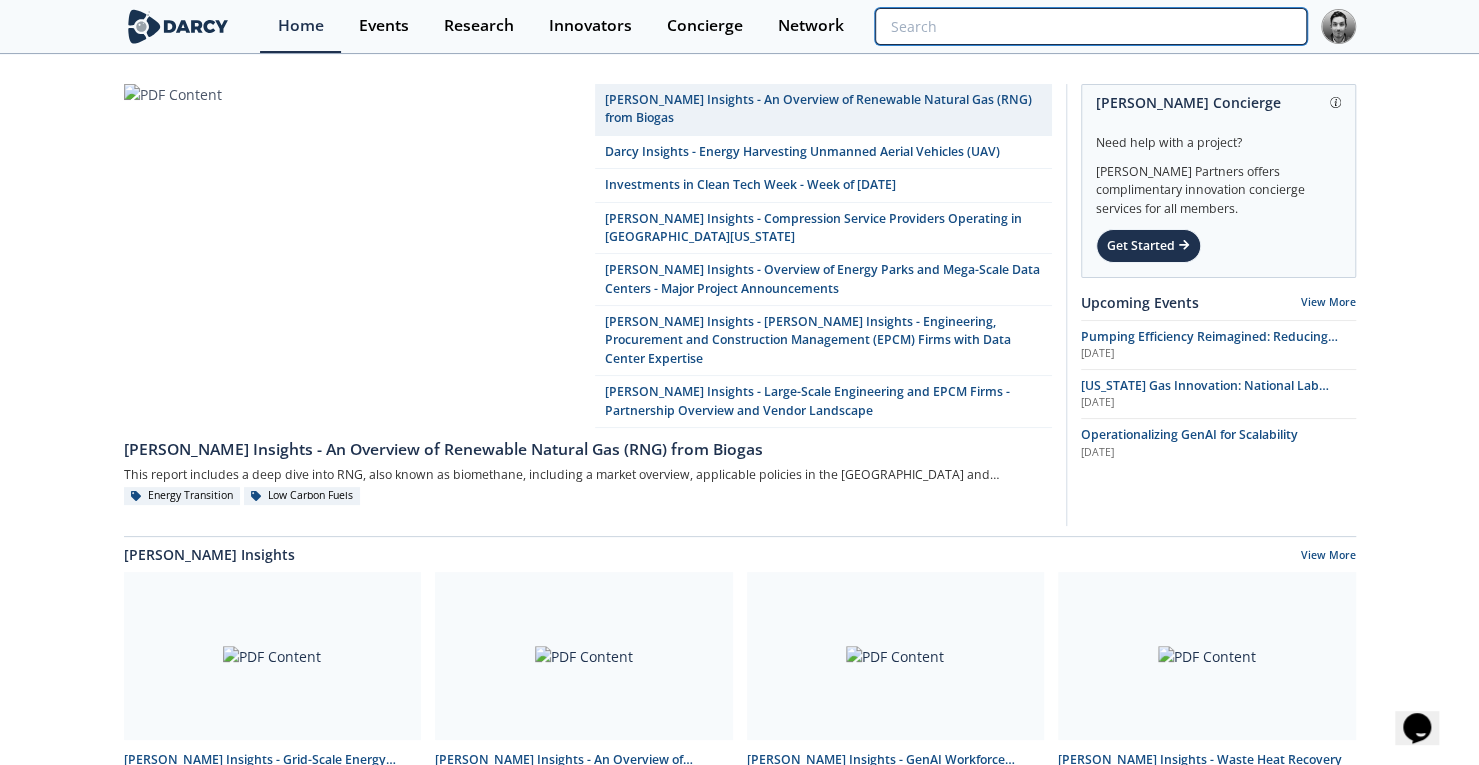 click at bounding box center (1090, 26) 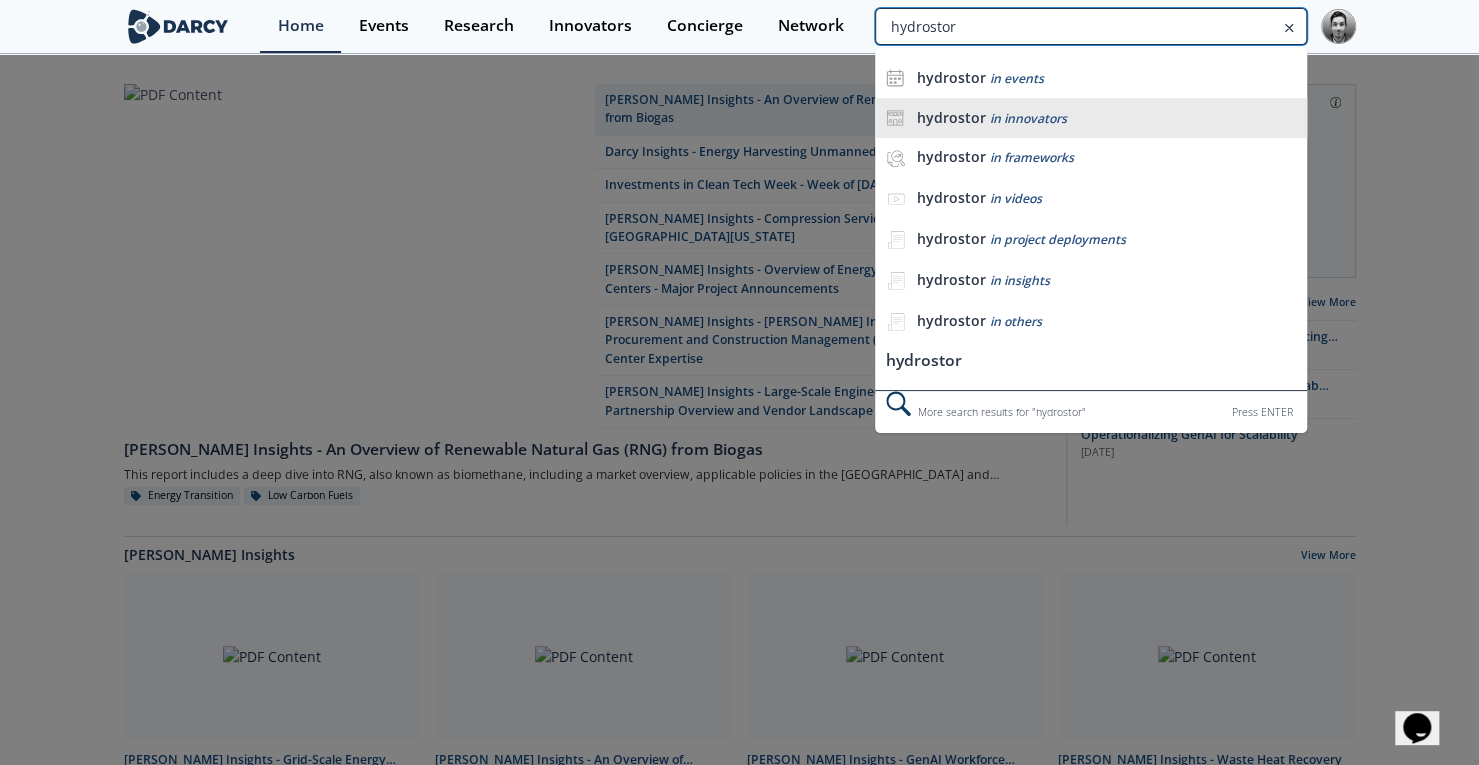 type on "hydrostor" 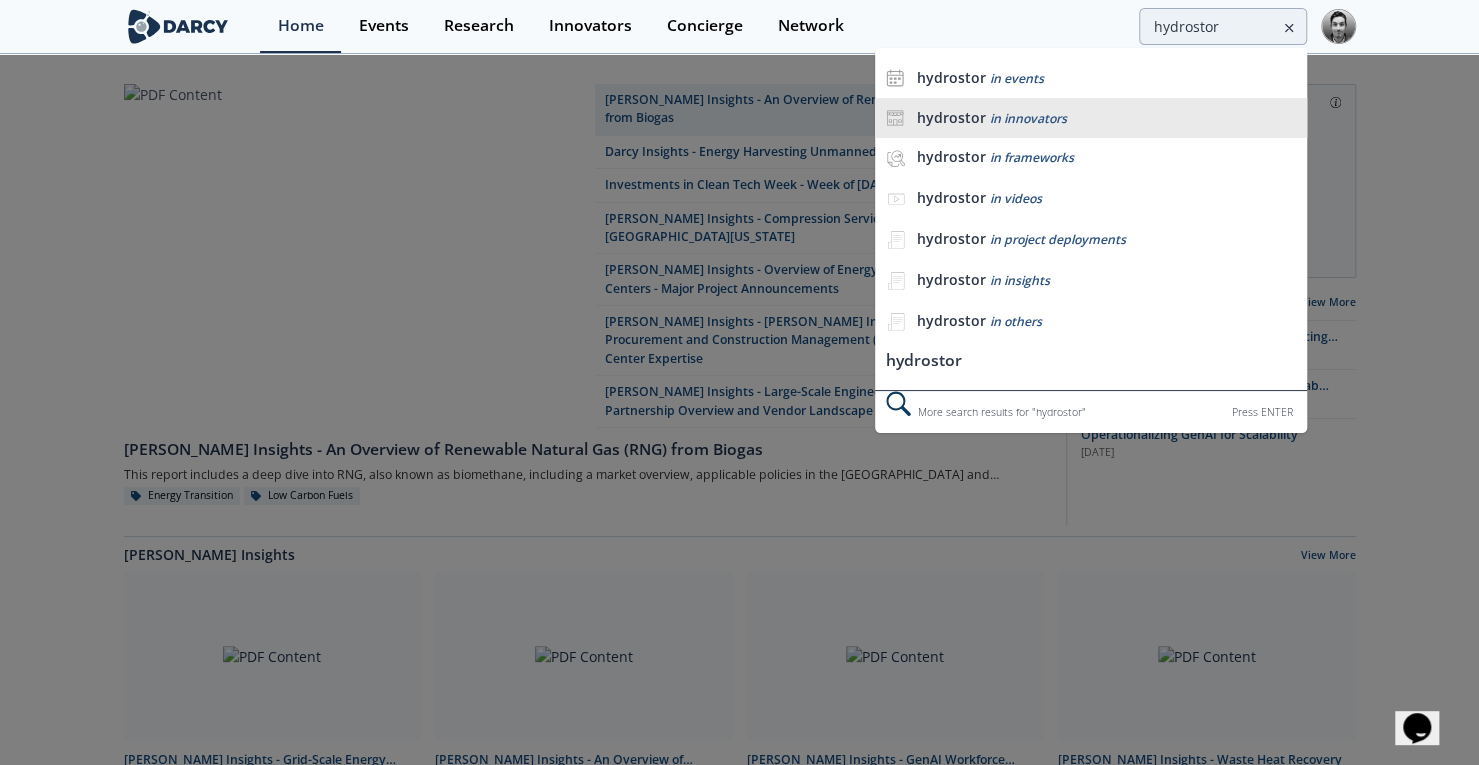 click on "hydrostor" at bounding box center (950, 117) 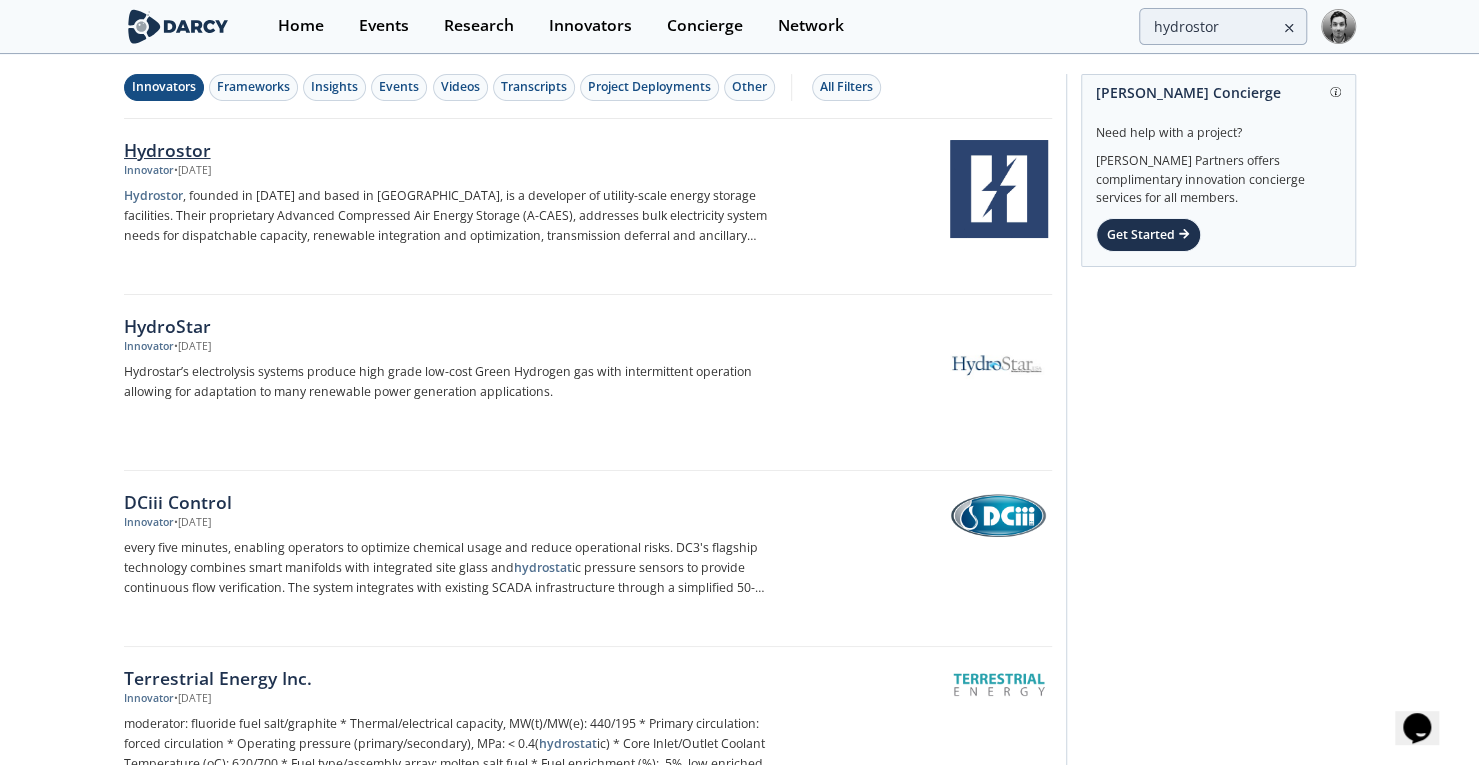 click on "Hydrostor" at bounding box center (455, 150) 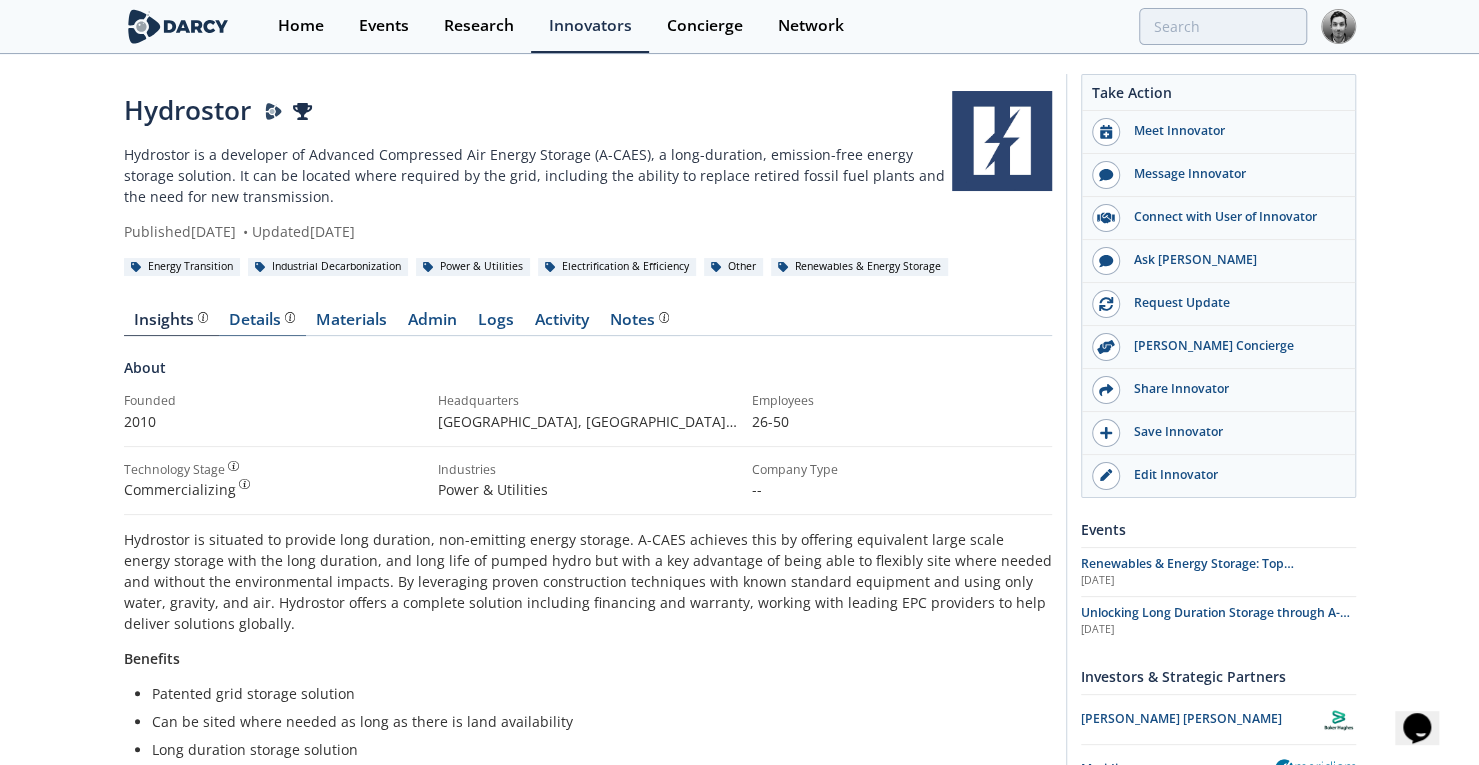 click on "Details
Product overview, business model, technology and applications as added by the Hydrostor team." at bounding box center (262, 320) 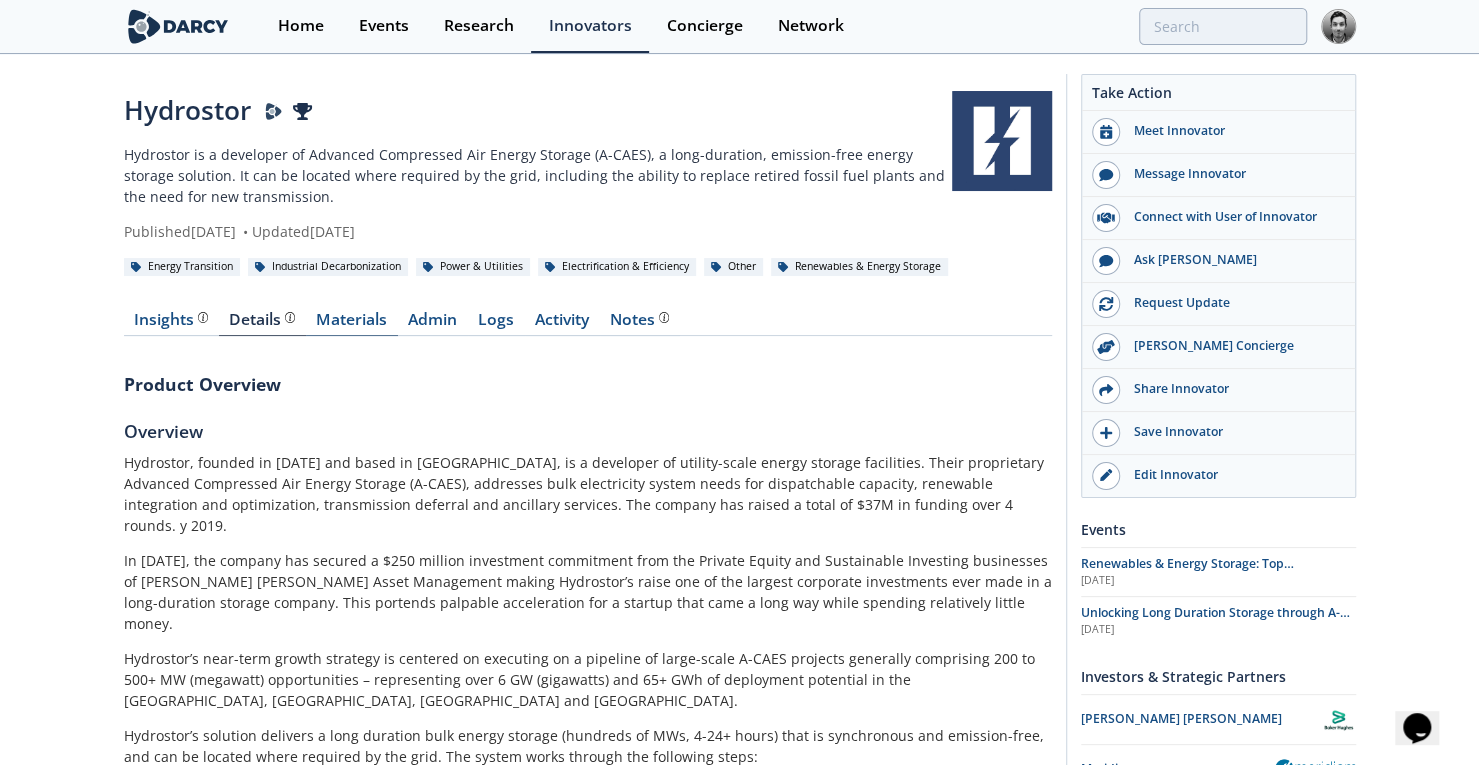 click on "Materials" at bounding box center (352, 324) 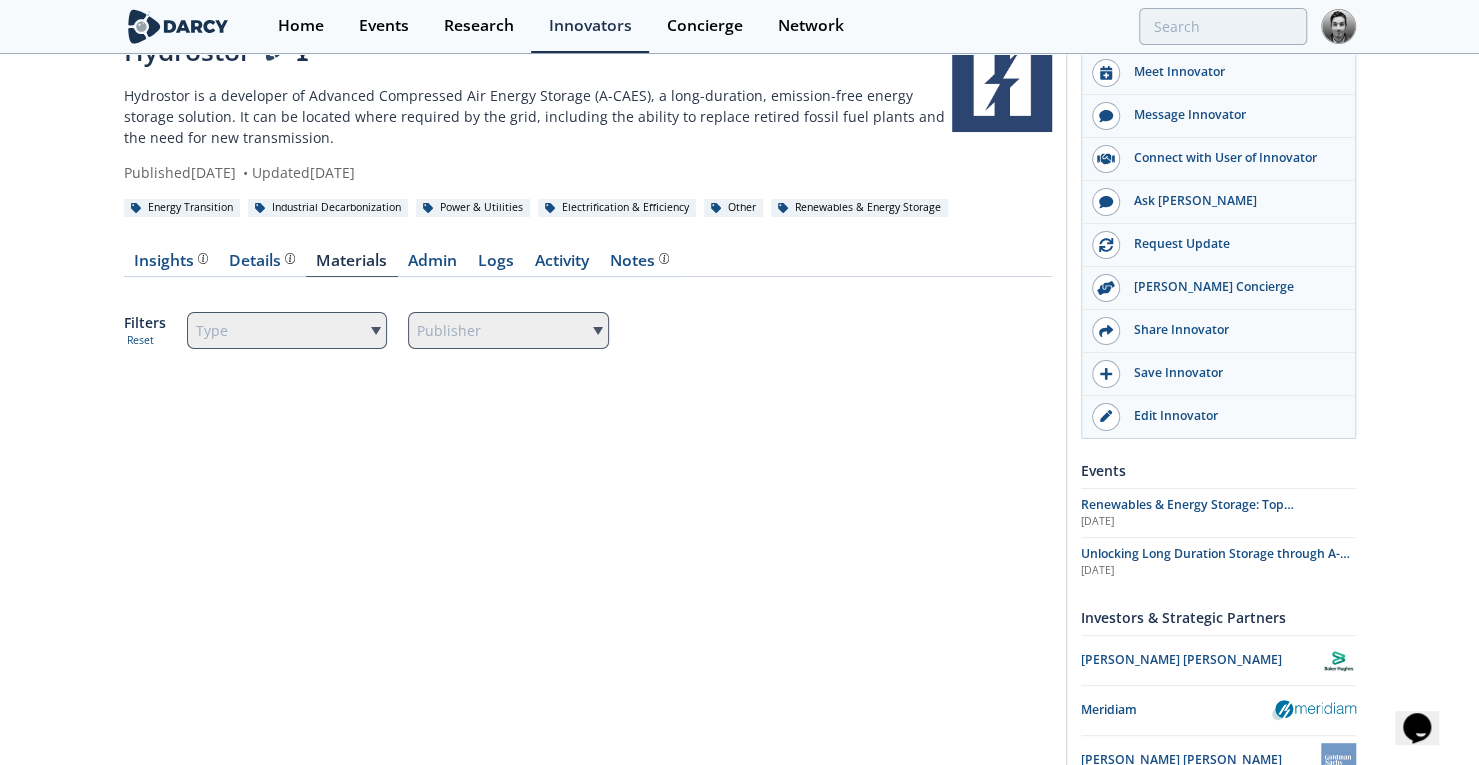 scroll, scrollTop: 224, scrollLeft: 0, axis: vertical 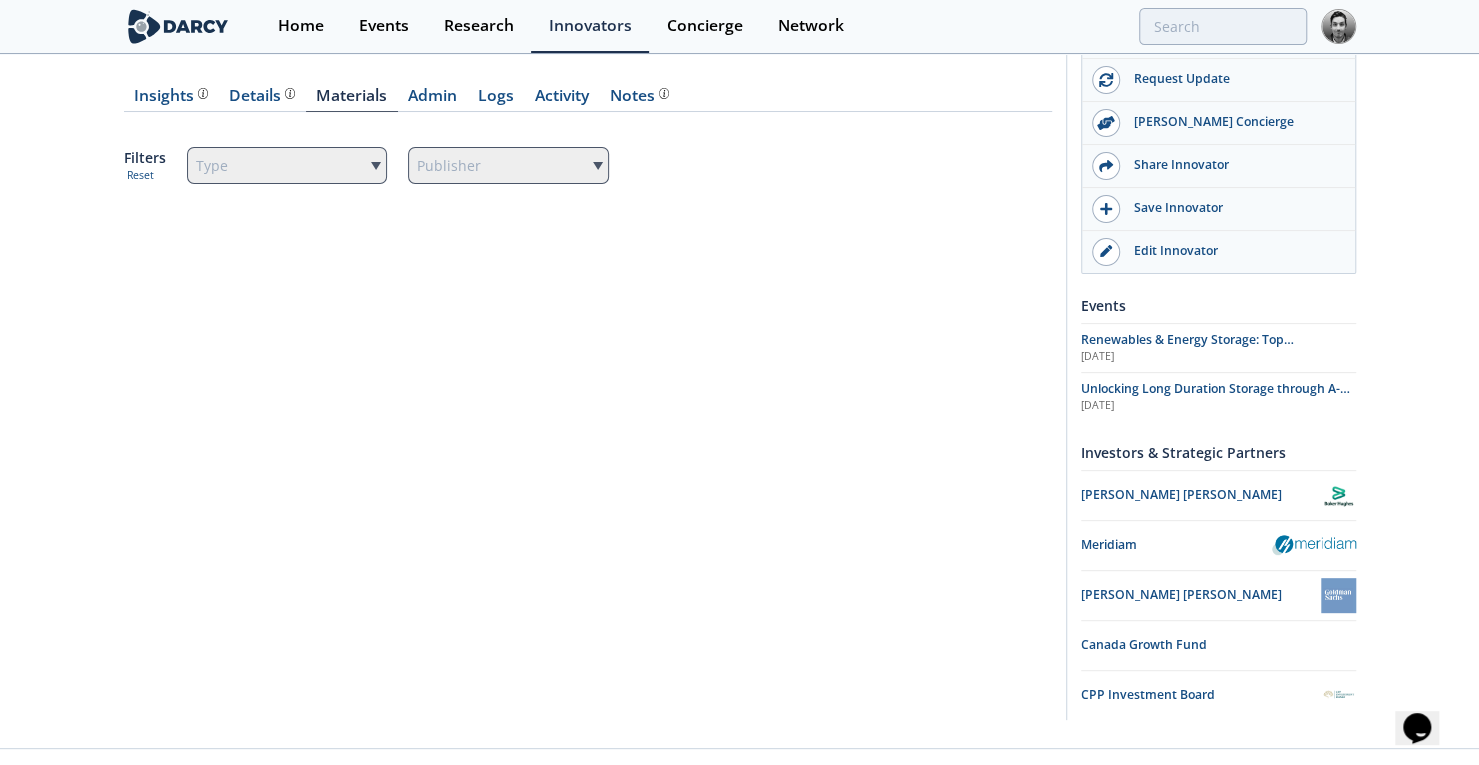 drag, startPoint x: 54, startPoint y: 297, endPoint x: 62, endPoint y: 427, distance: 130.24593 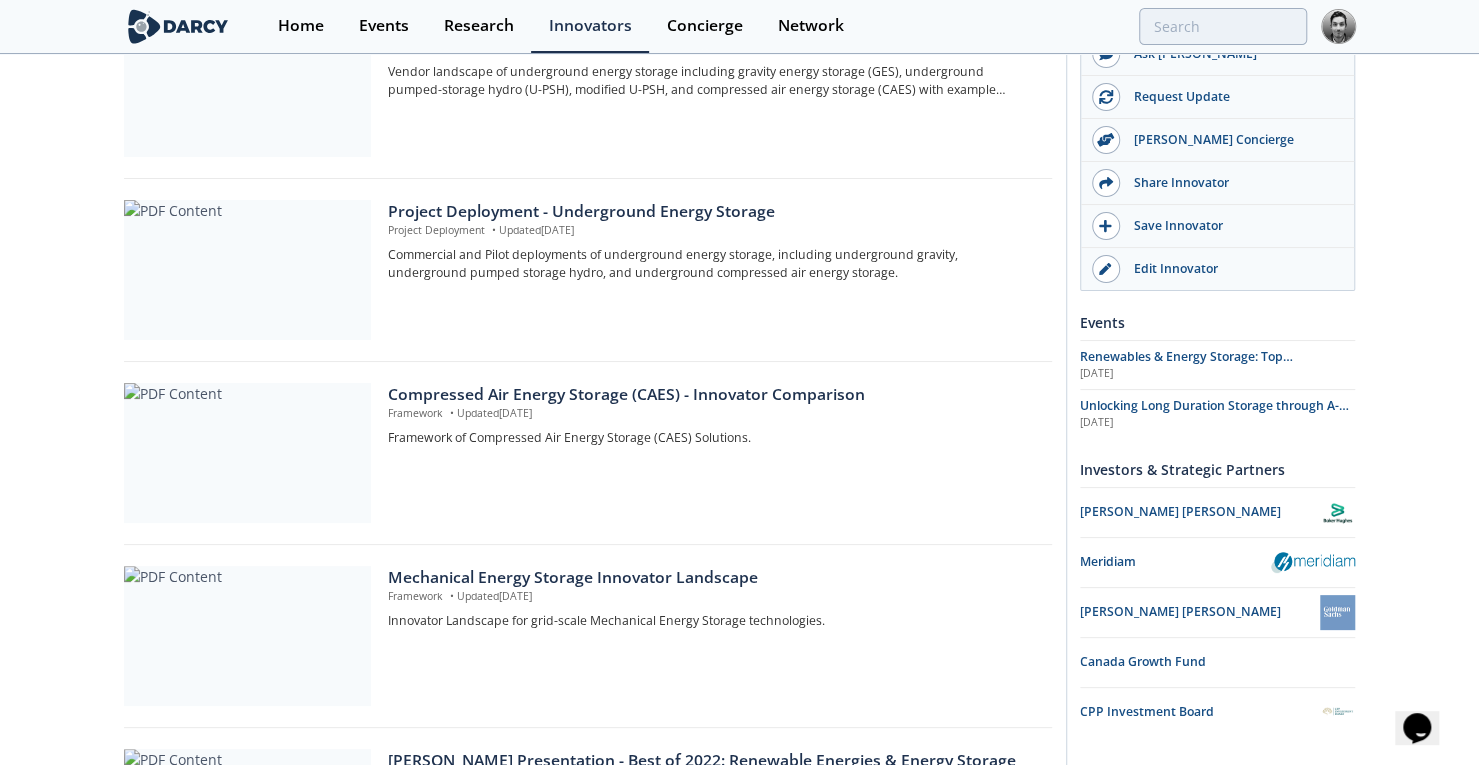 drag, startPoint x: 63, startPoint y: 329, endPoint x: 56, endPoint y: 465, distance: 136.18002 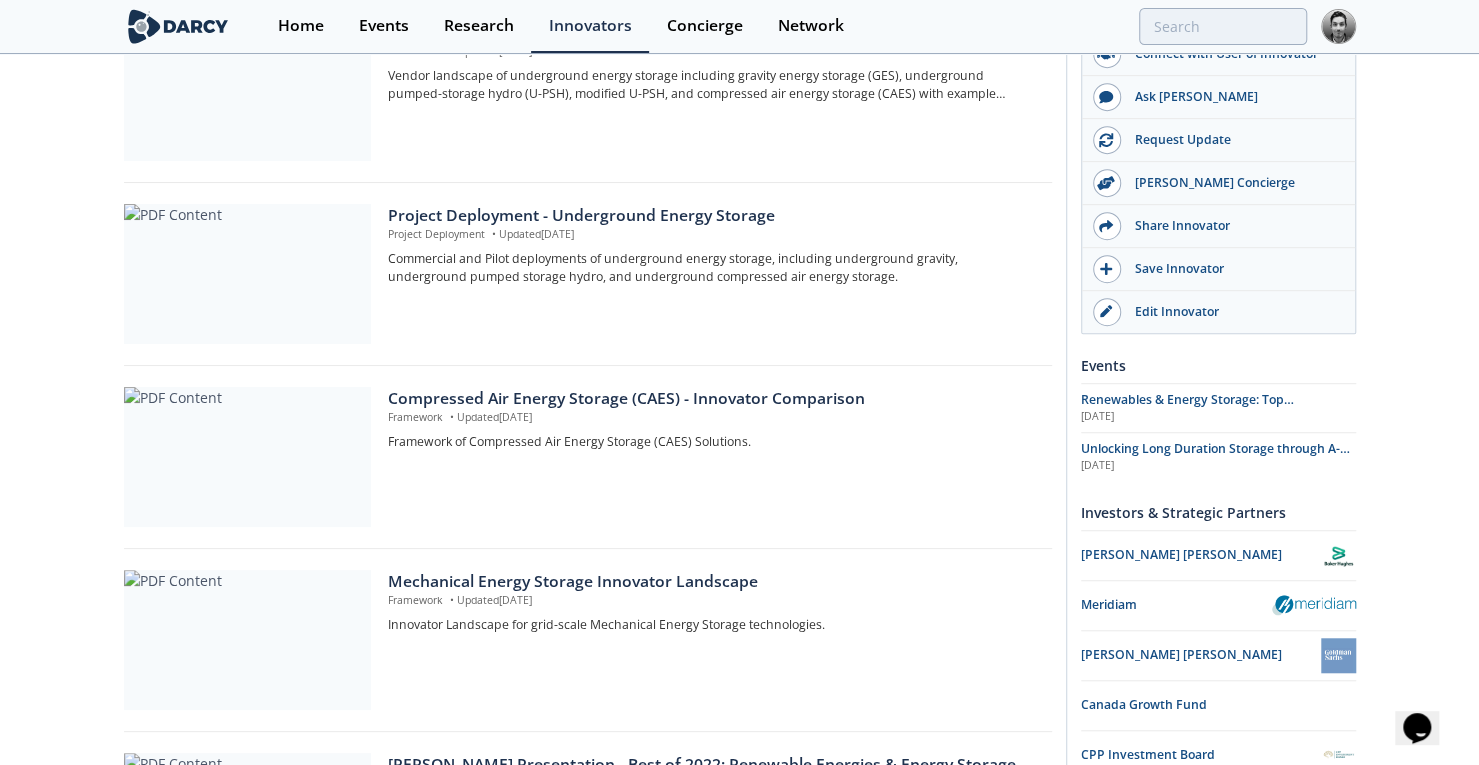 drag, startPoint x: 52, startPoint y: 449, endPoint x: 92, endPoint y: 286, distance: 167.83623 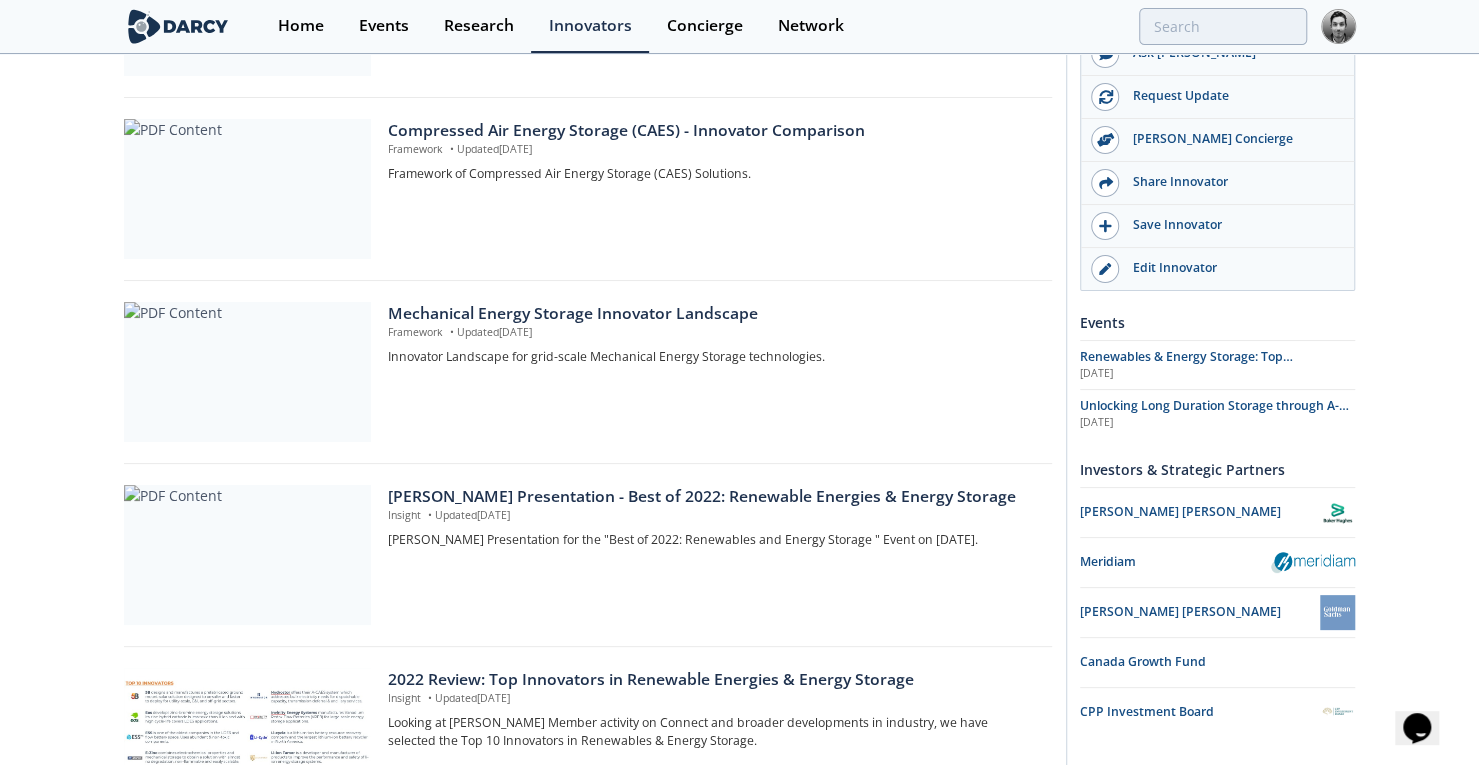 drag, startPoint x: 72, startPoint y: 337, endPoint x: 55, endPoint y: 458, distance: 122.18838 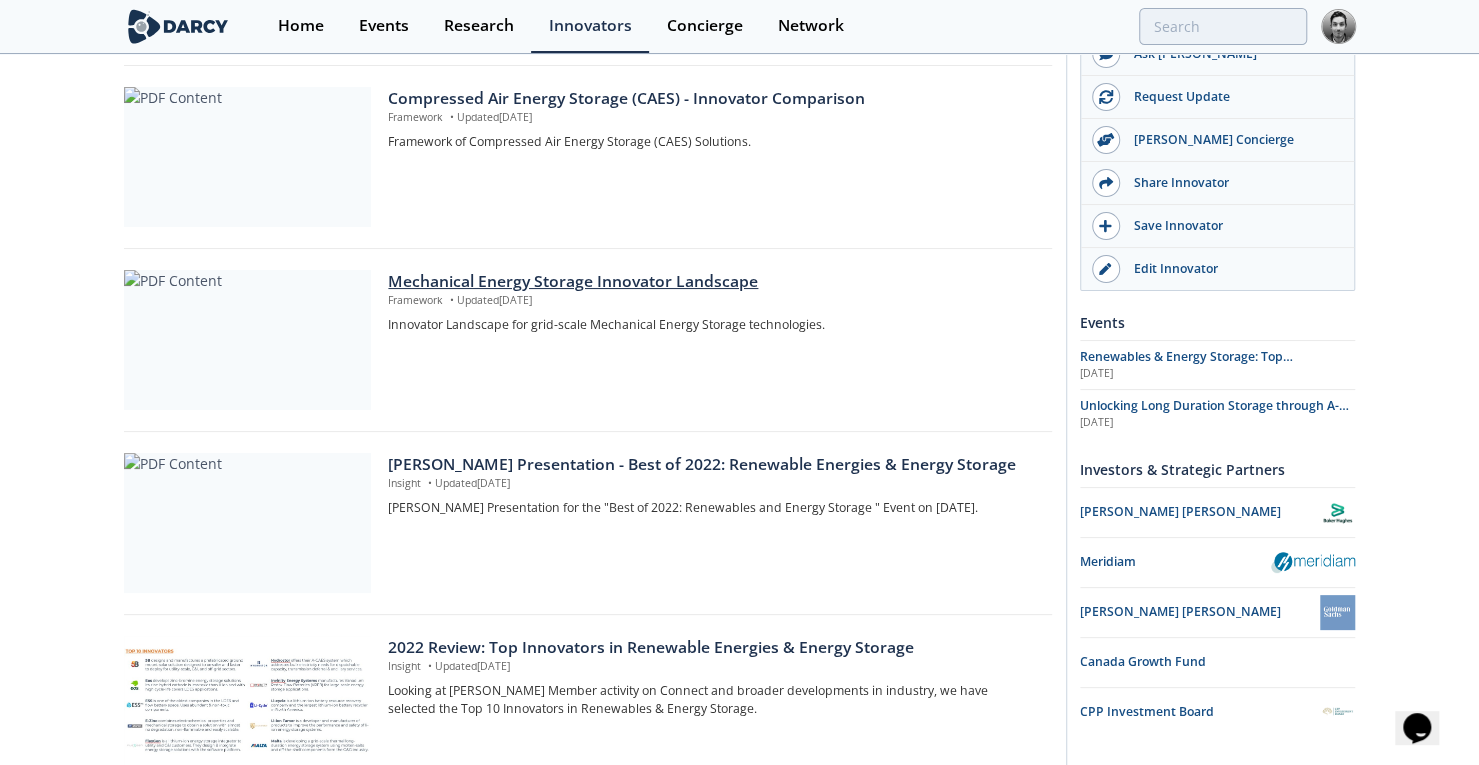 click on "Mechanical Energy Storage Innovator Landscape" at bounding box center [712, 282] 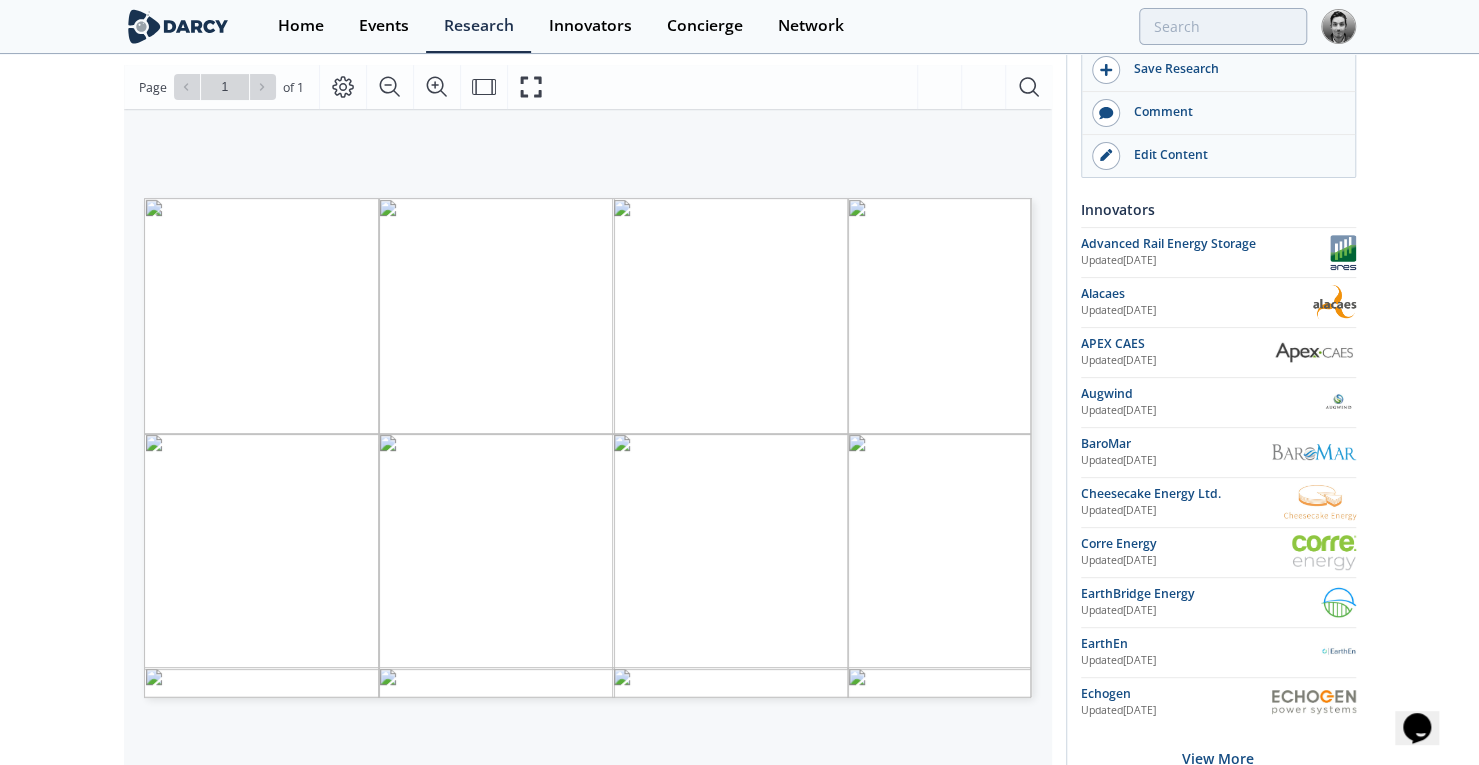 drag, startPoint x: 32, startPoint y: 420, endPoint x: 46, endPoint y: 516, distance: 97.015465 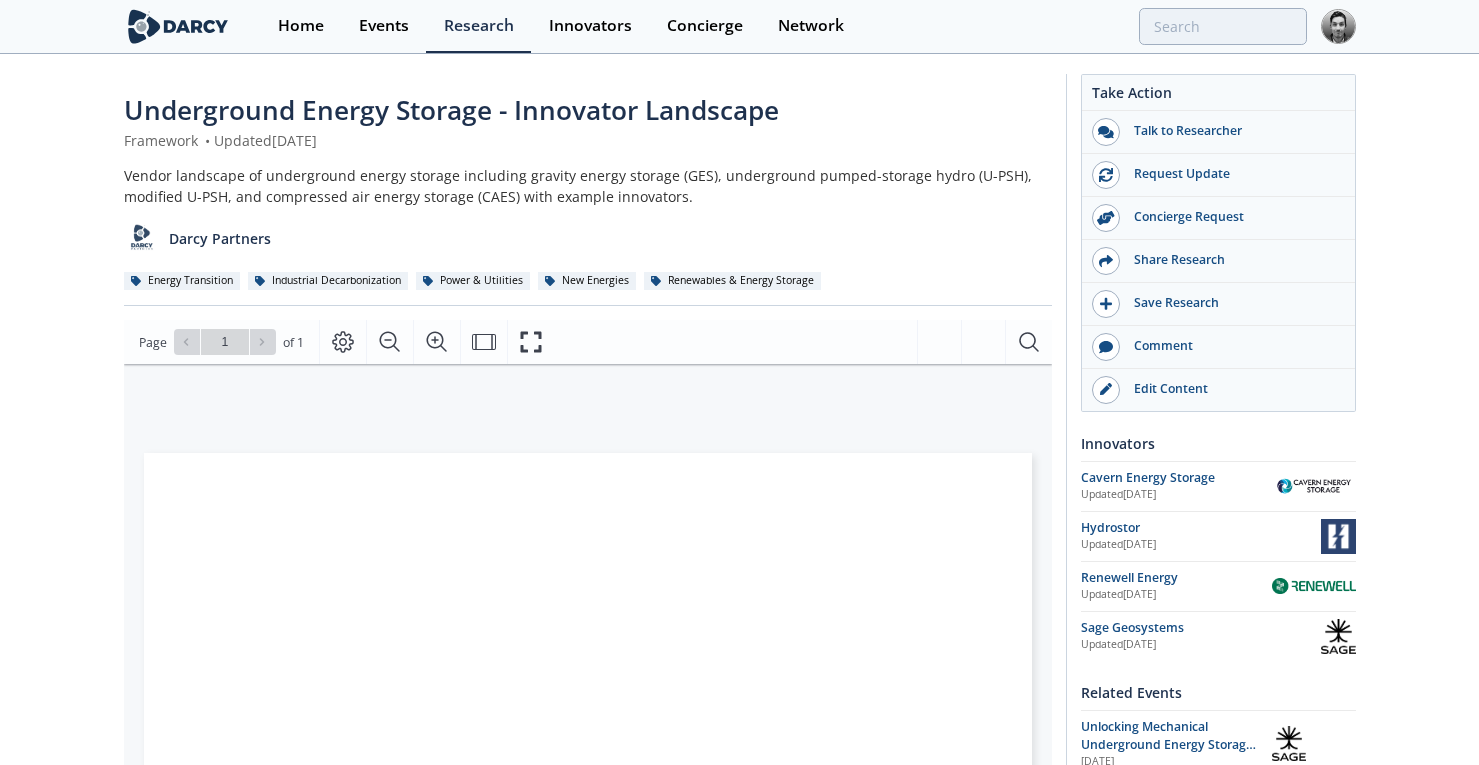 scroll, scrollTop: 0, scrollLeft: 0, axis: both 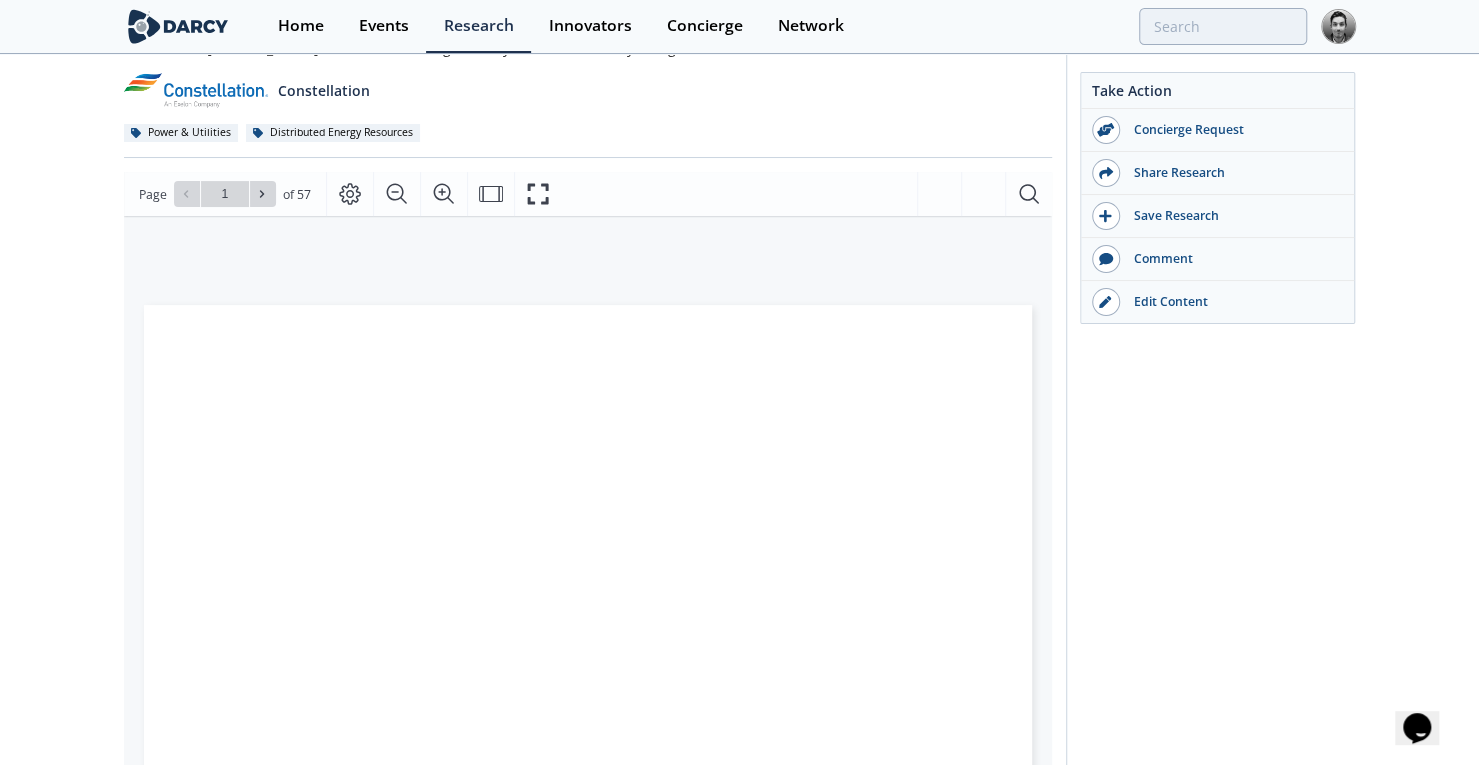 drag, startPoint x: 4, startPoint y: 307, endPoint x: 0, endPoint y: 401, distance: 94.08507 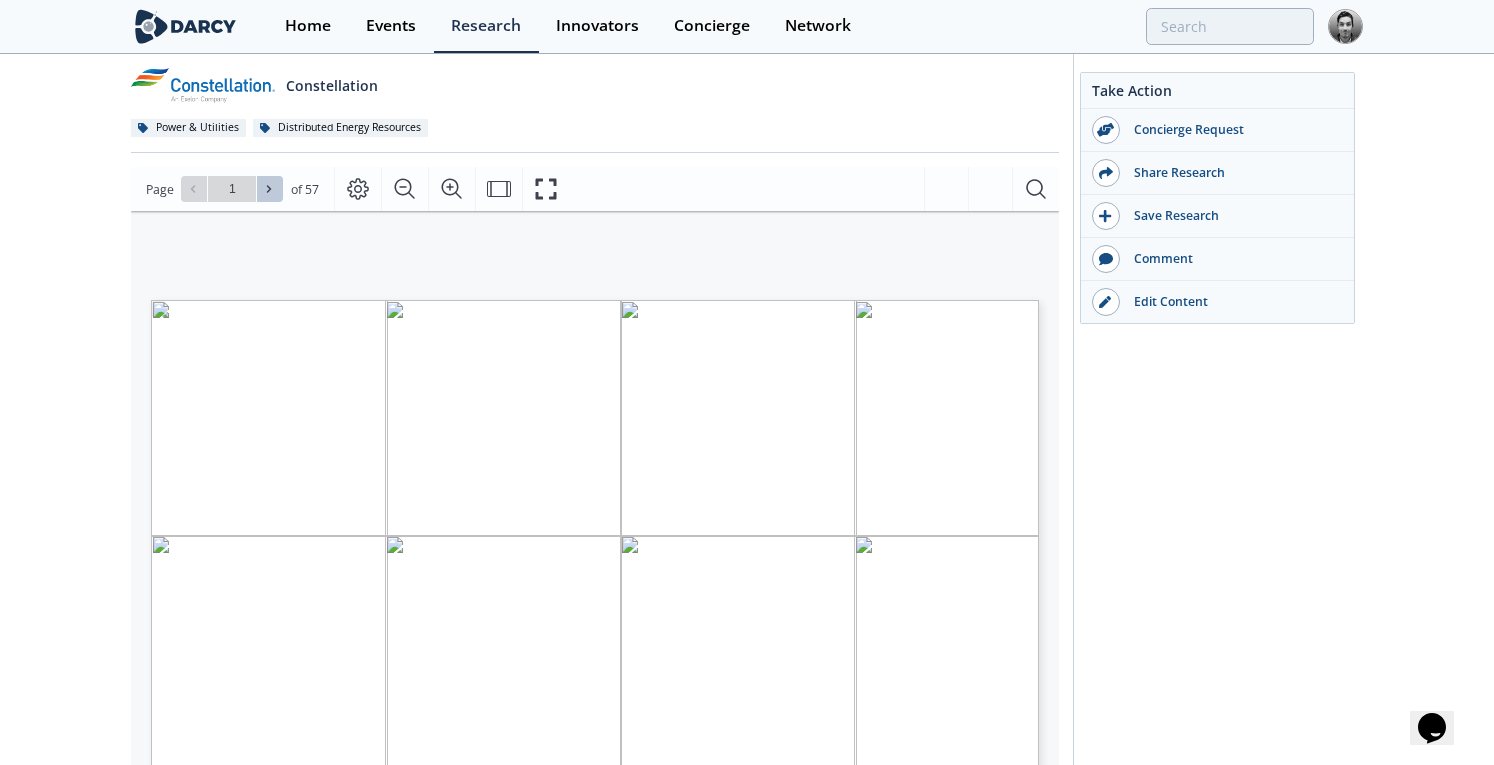 click at bounding box center [270, 189] 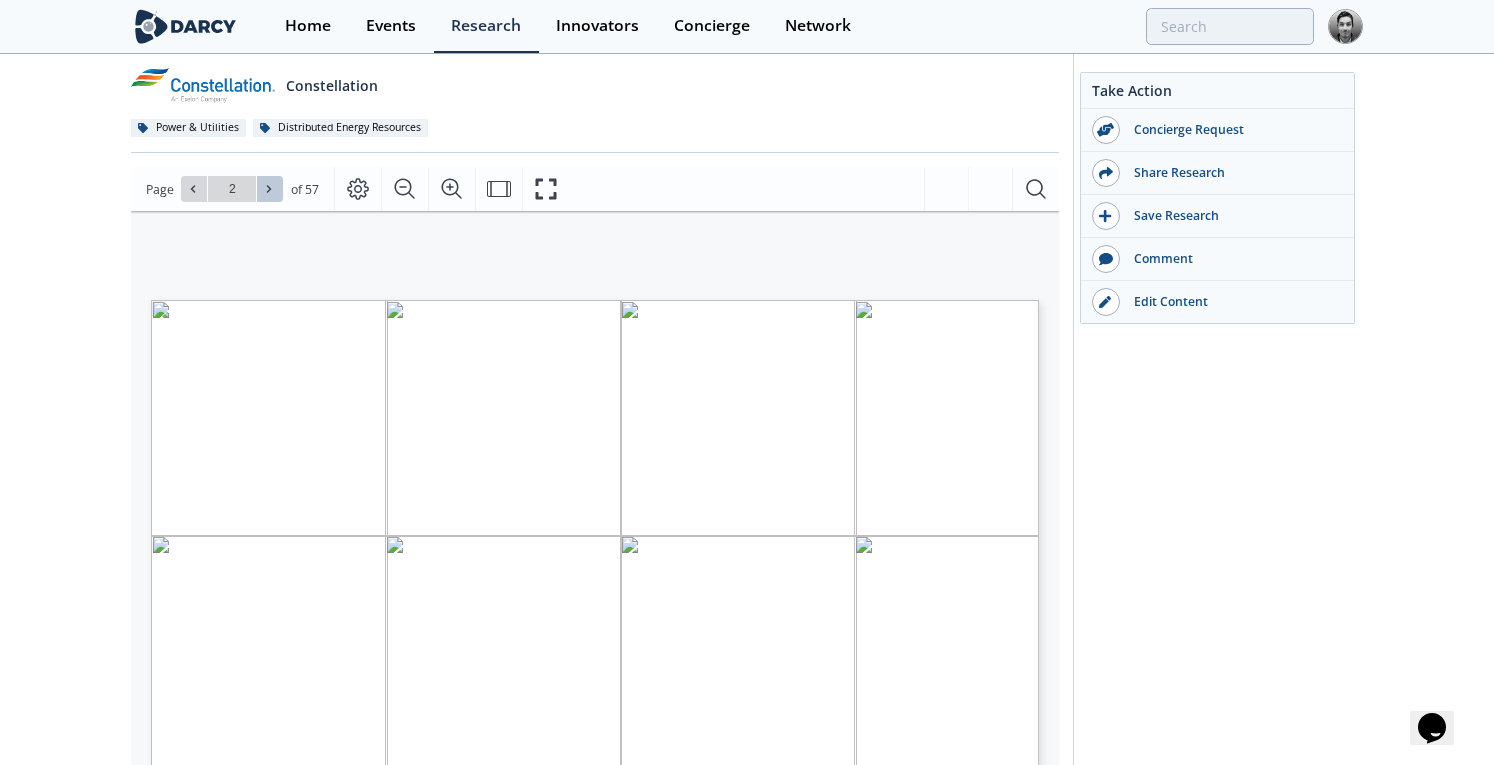 click at bounding box center [270, 189] 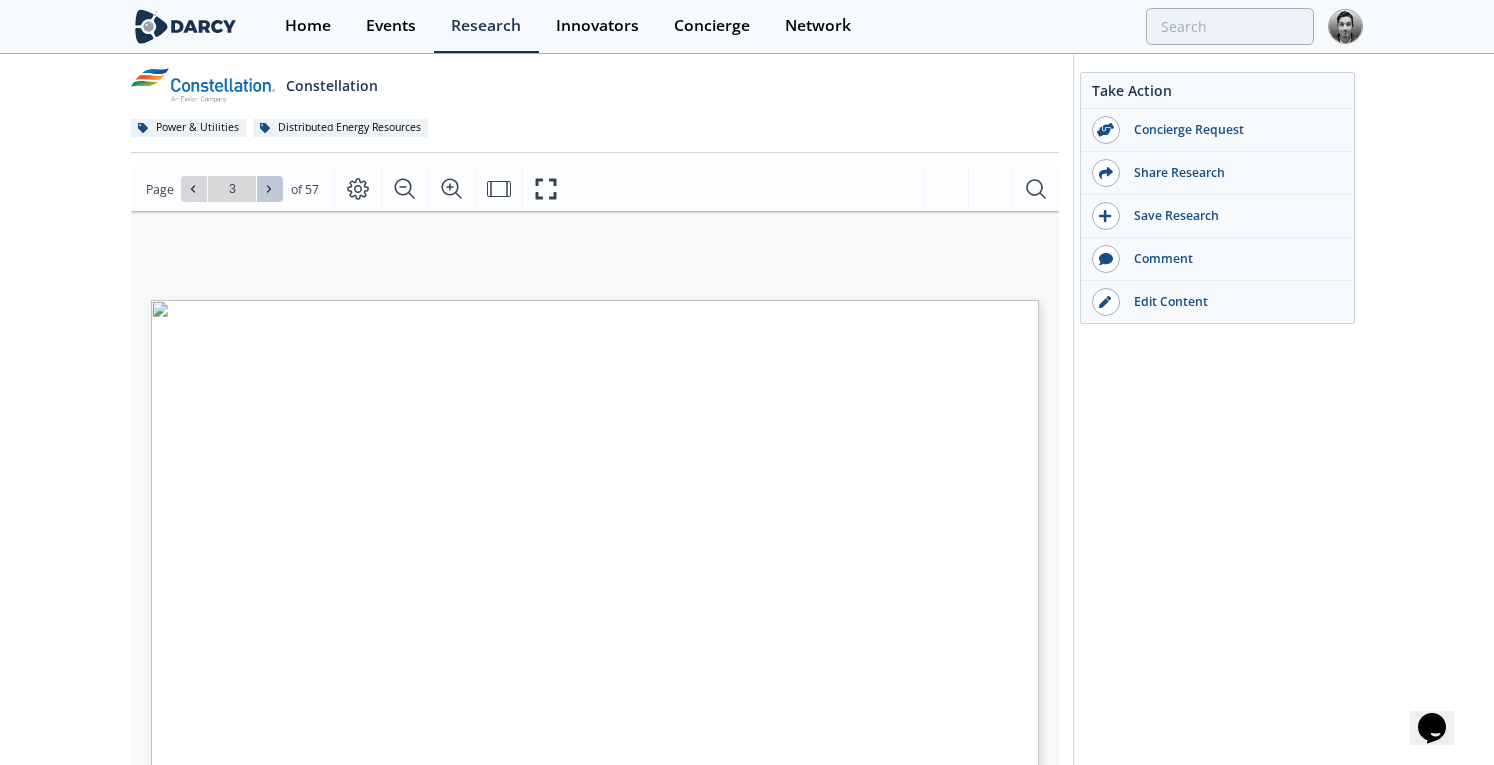 click at bounding box center (270, 189) 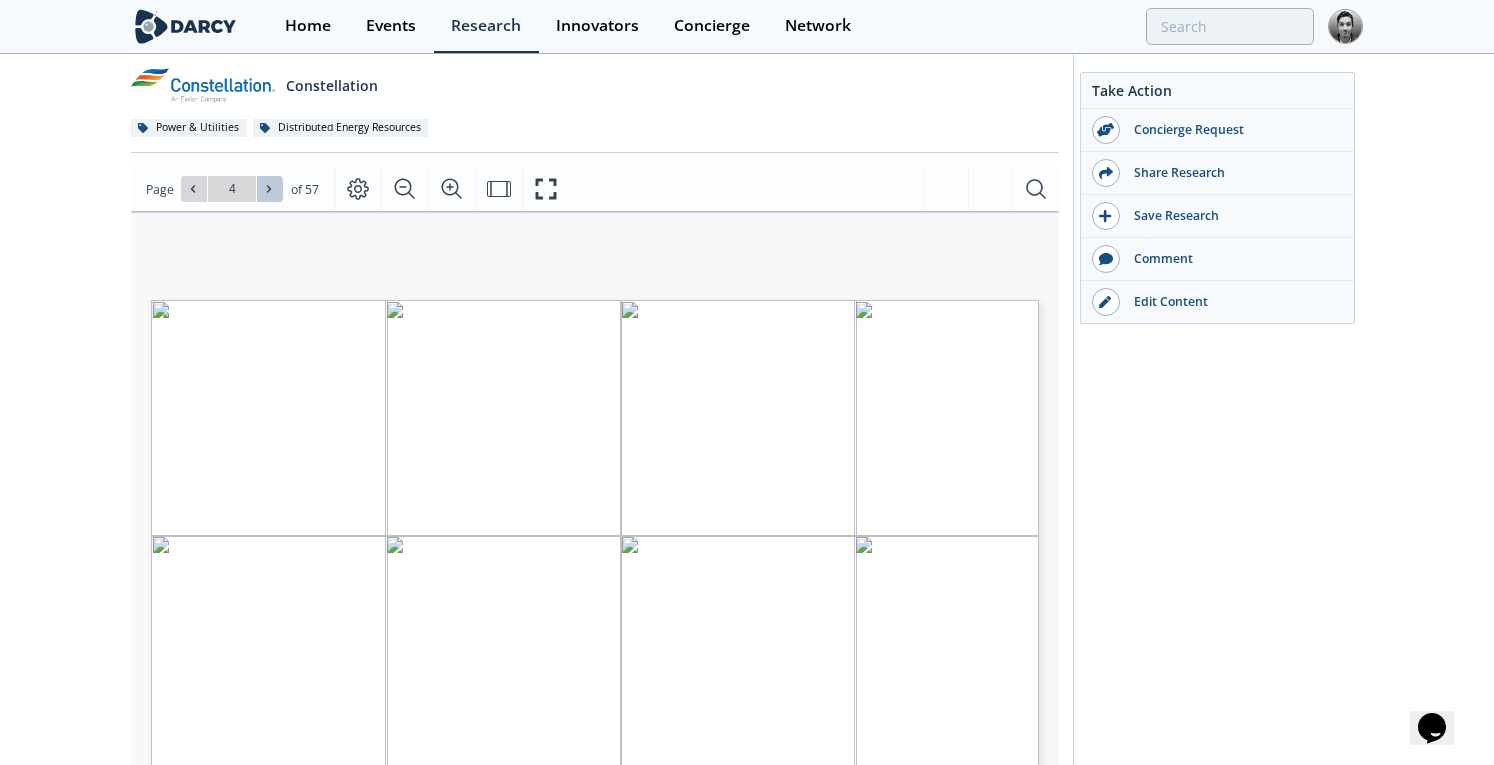 click at bounding box center [270, 189] 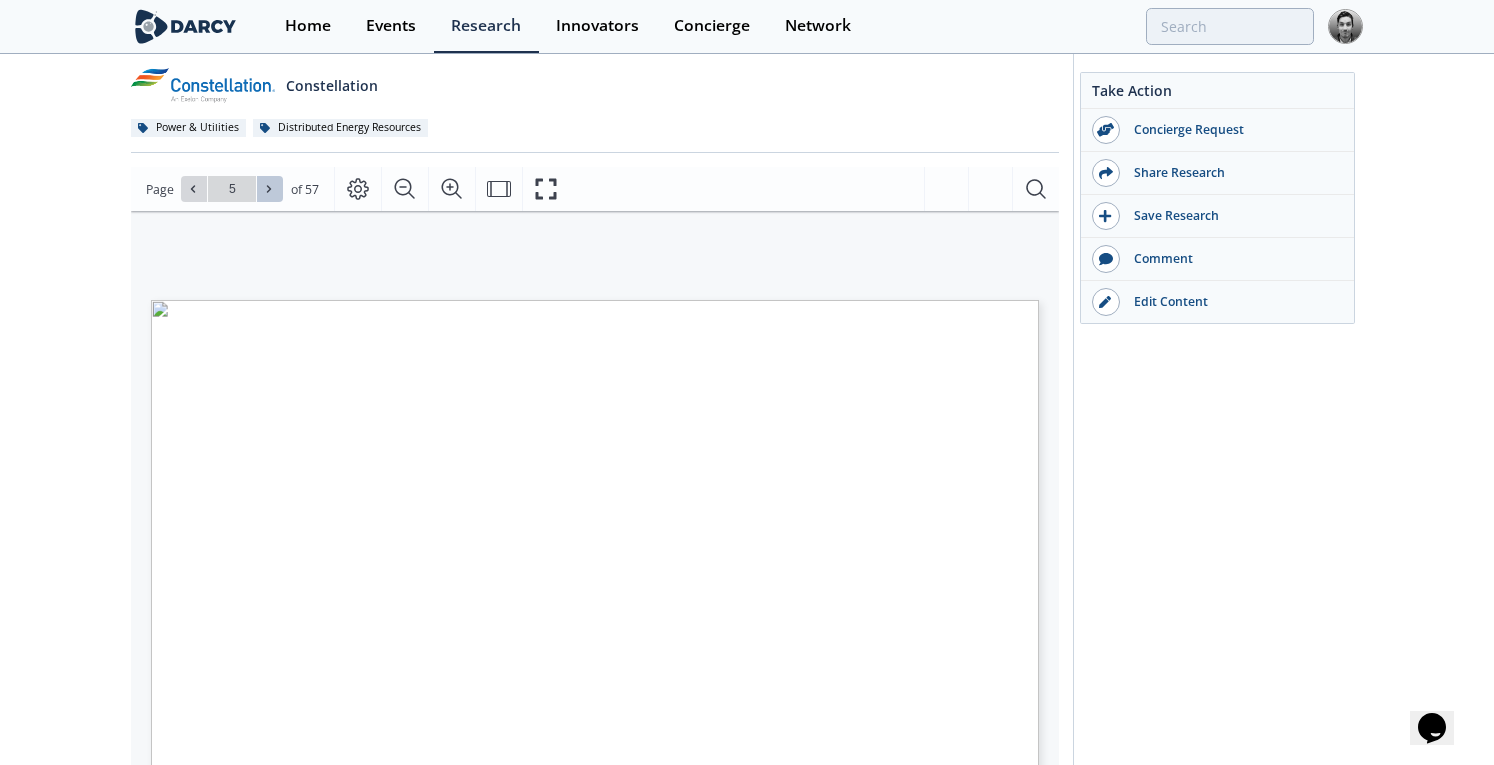 click at bounding box center [270, 189] 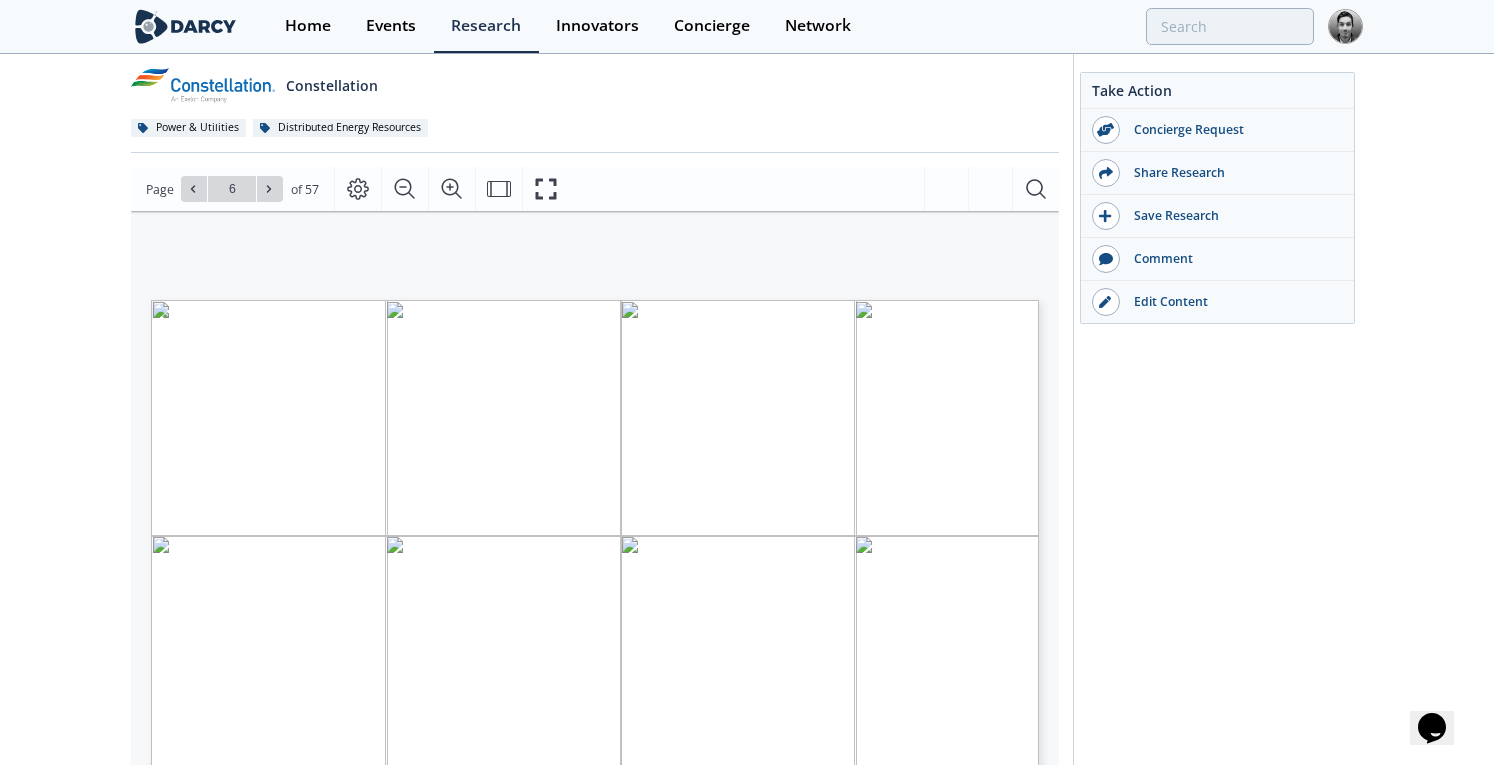 click at bounding box center (270, 189) 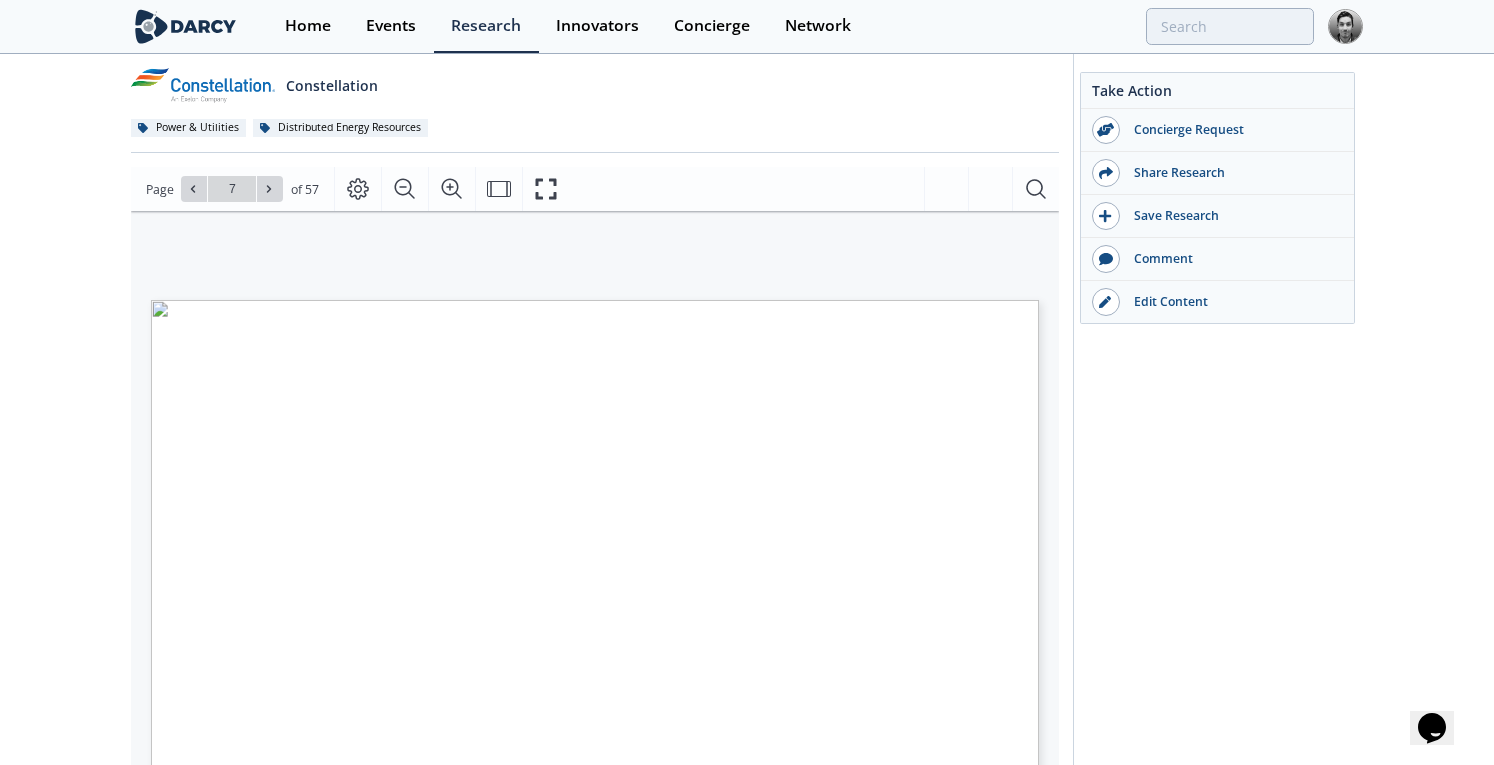 click at bounding box center [270, 189] 